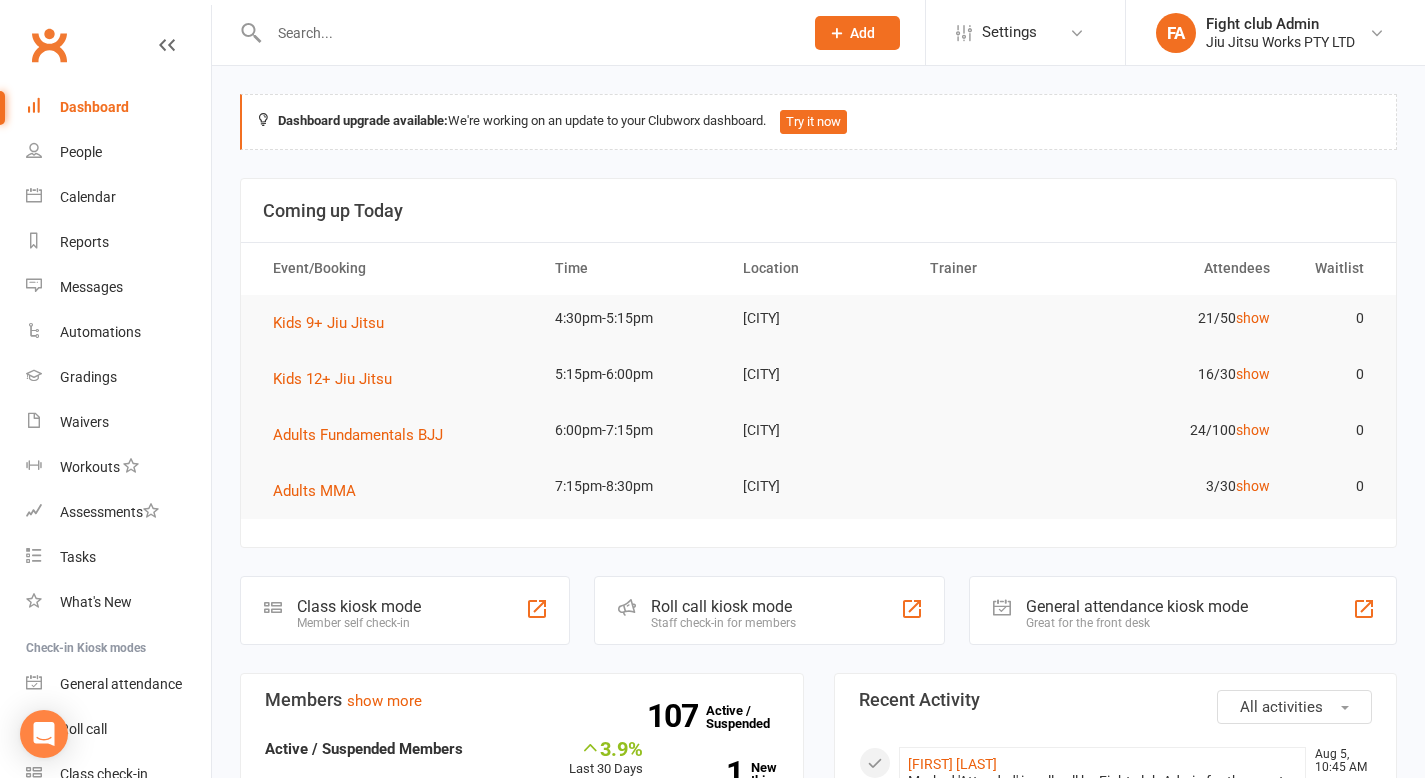 scroll, scrollTop: 0, scrollLeft: 0, axis: both 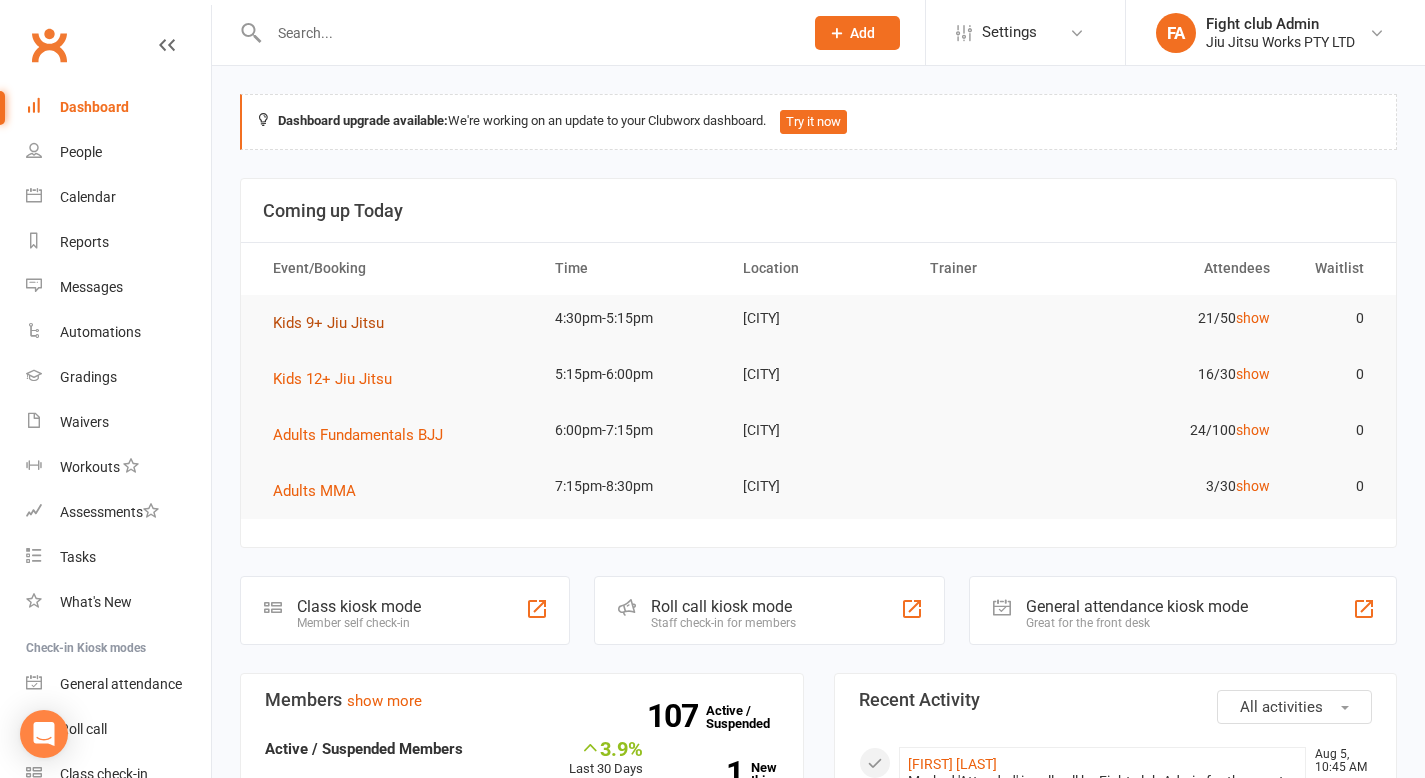 click on "Kids 9+ Jiu Jitsu" at bounding box center [328, 323] 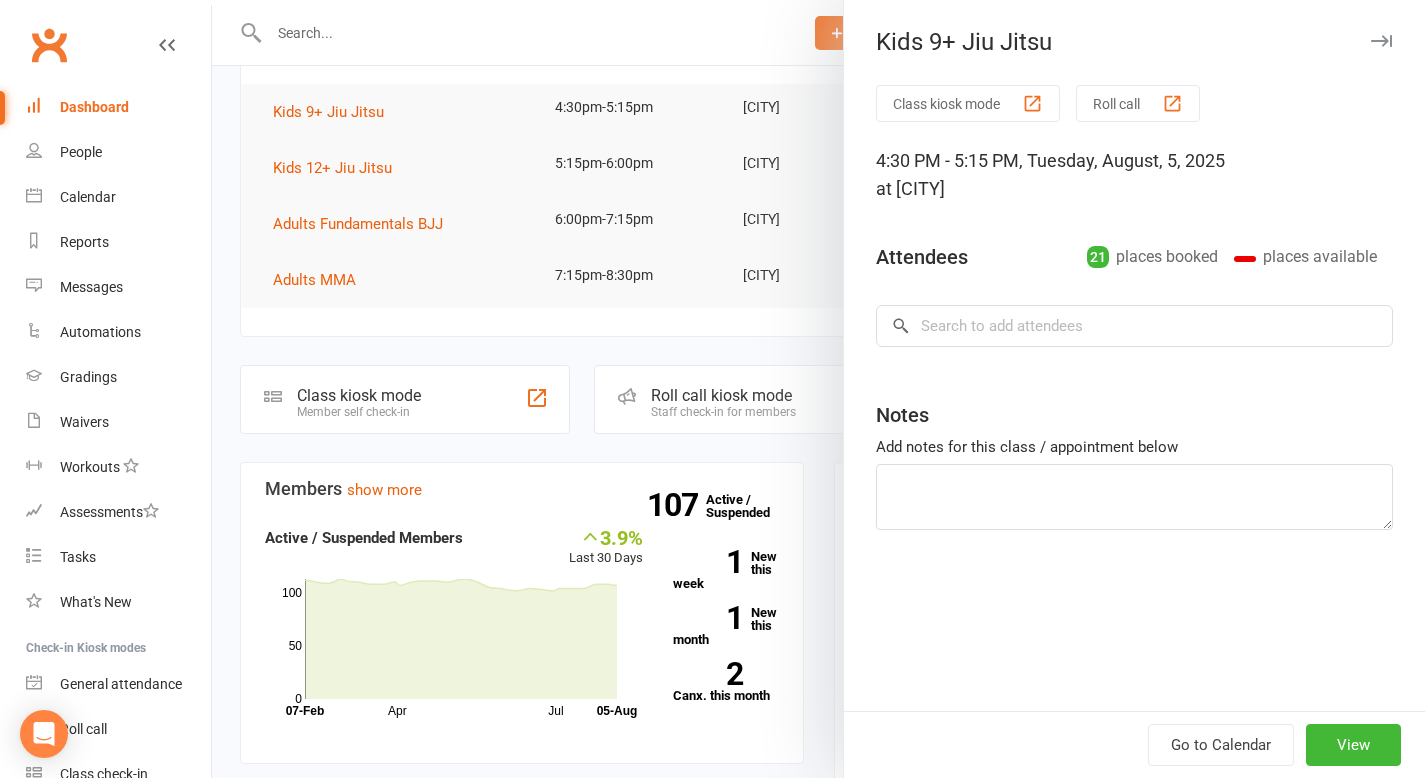 scroll, scrollTop: 487, scrollLeft: 0, axis: vertical 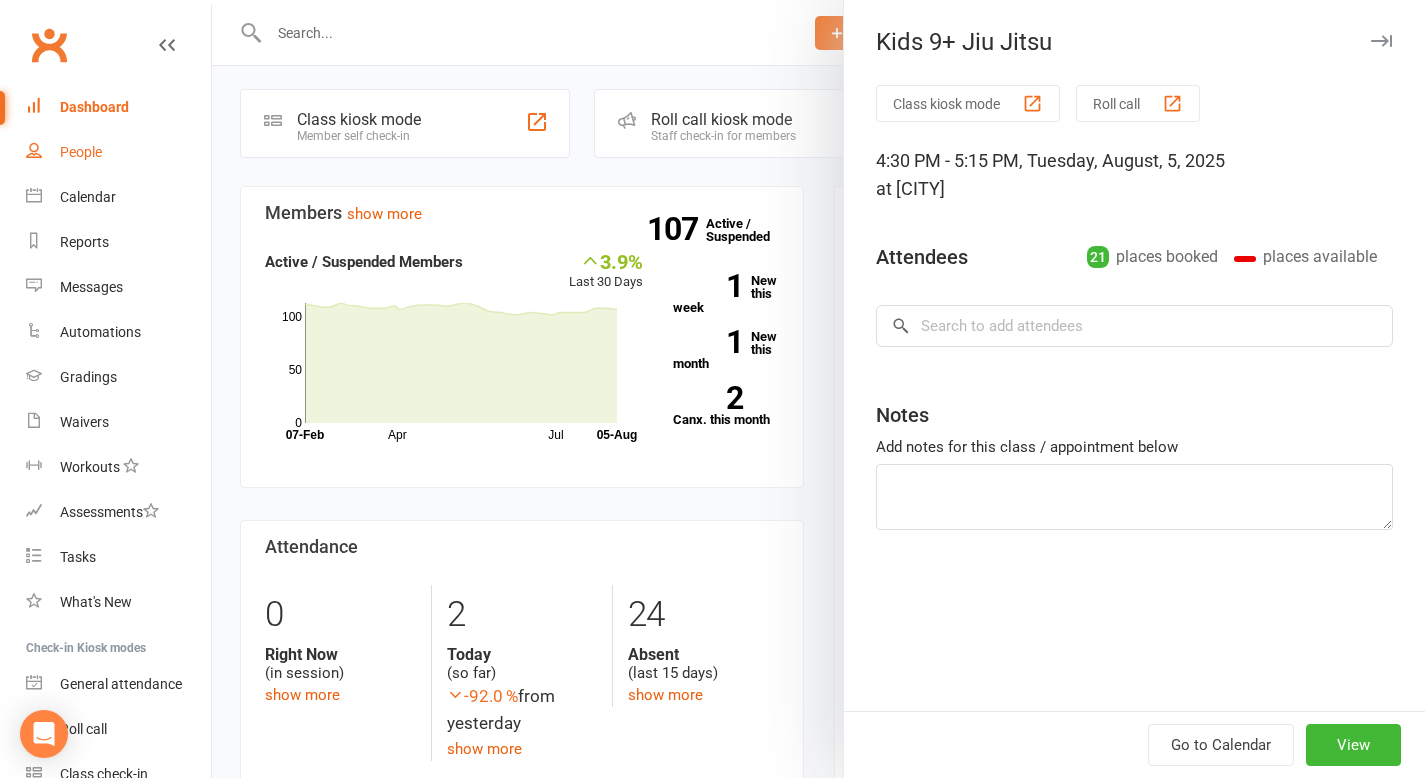 click on "People" at bounding box center (81, 152) 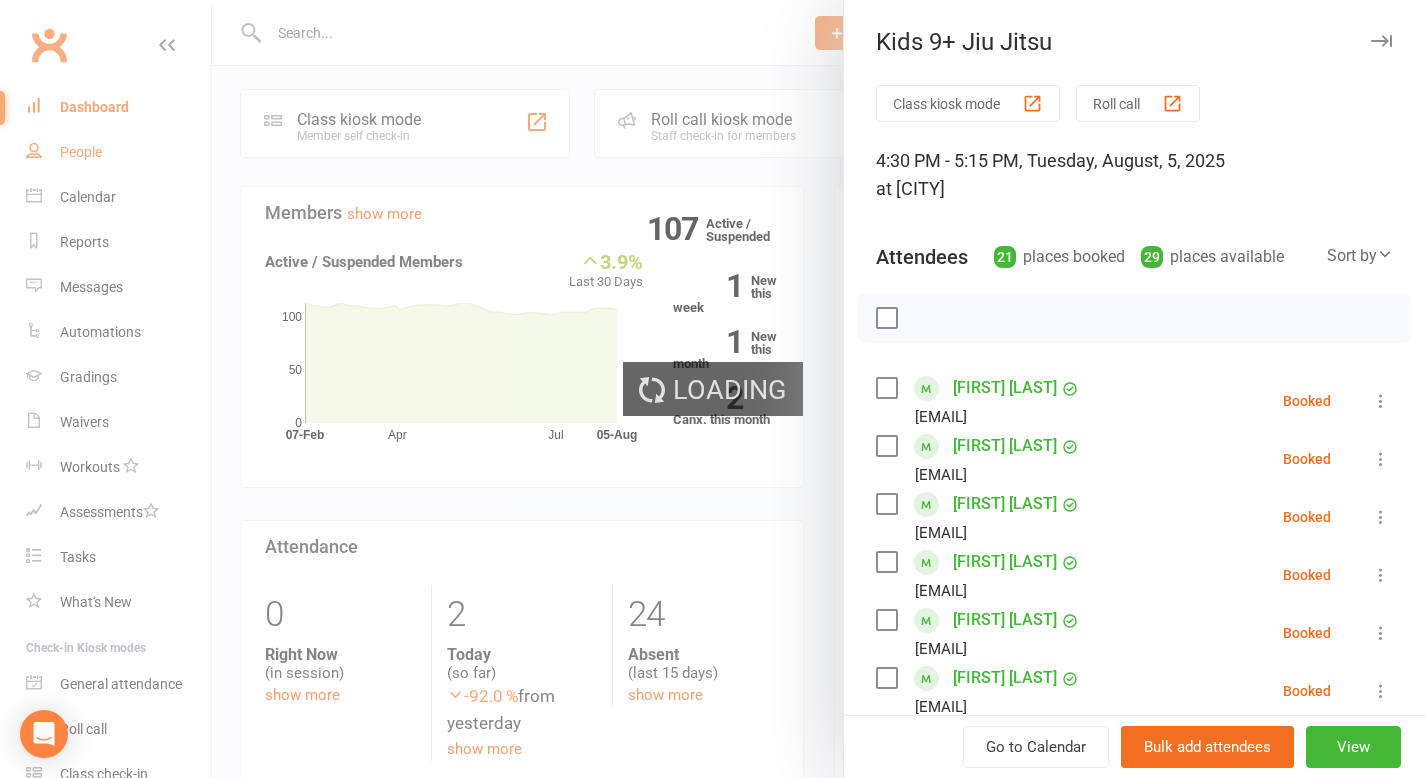 scroll, scrollTop: 0, scrollLeft: 0, axis: both 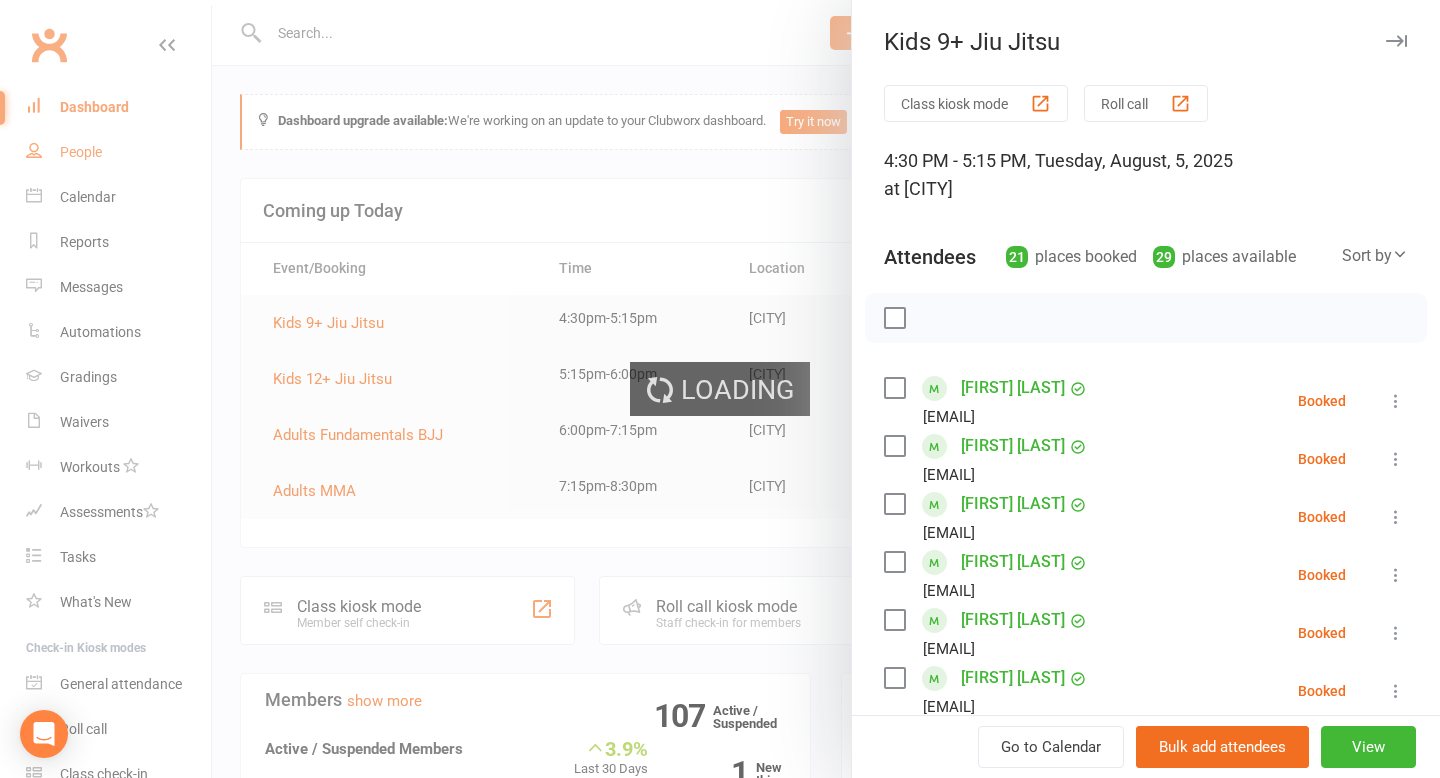 select on "100" 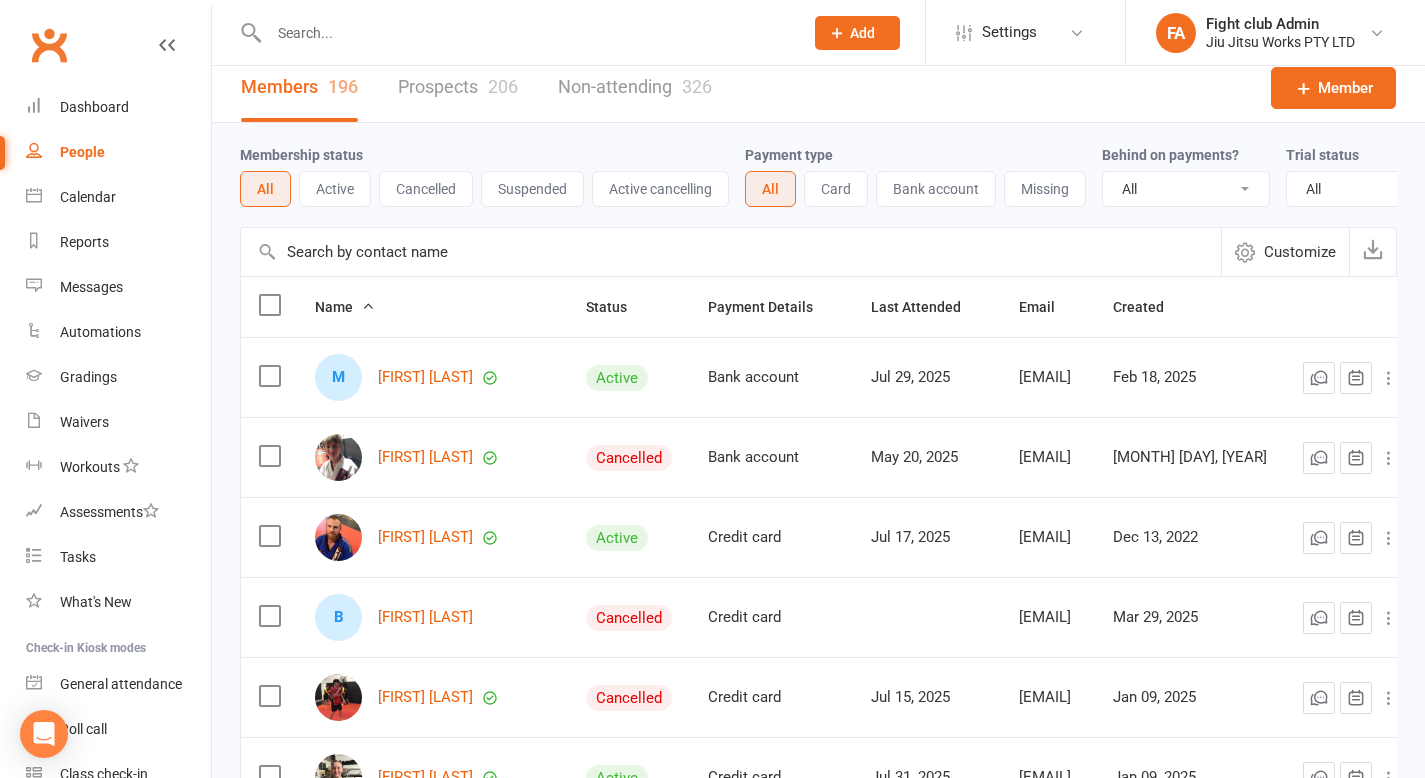 scroll, scrollTop: 33, scrollLeft: 0, axis: vertical 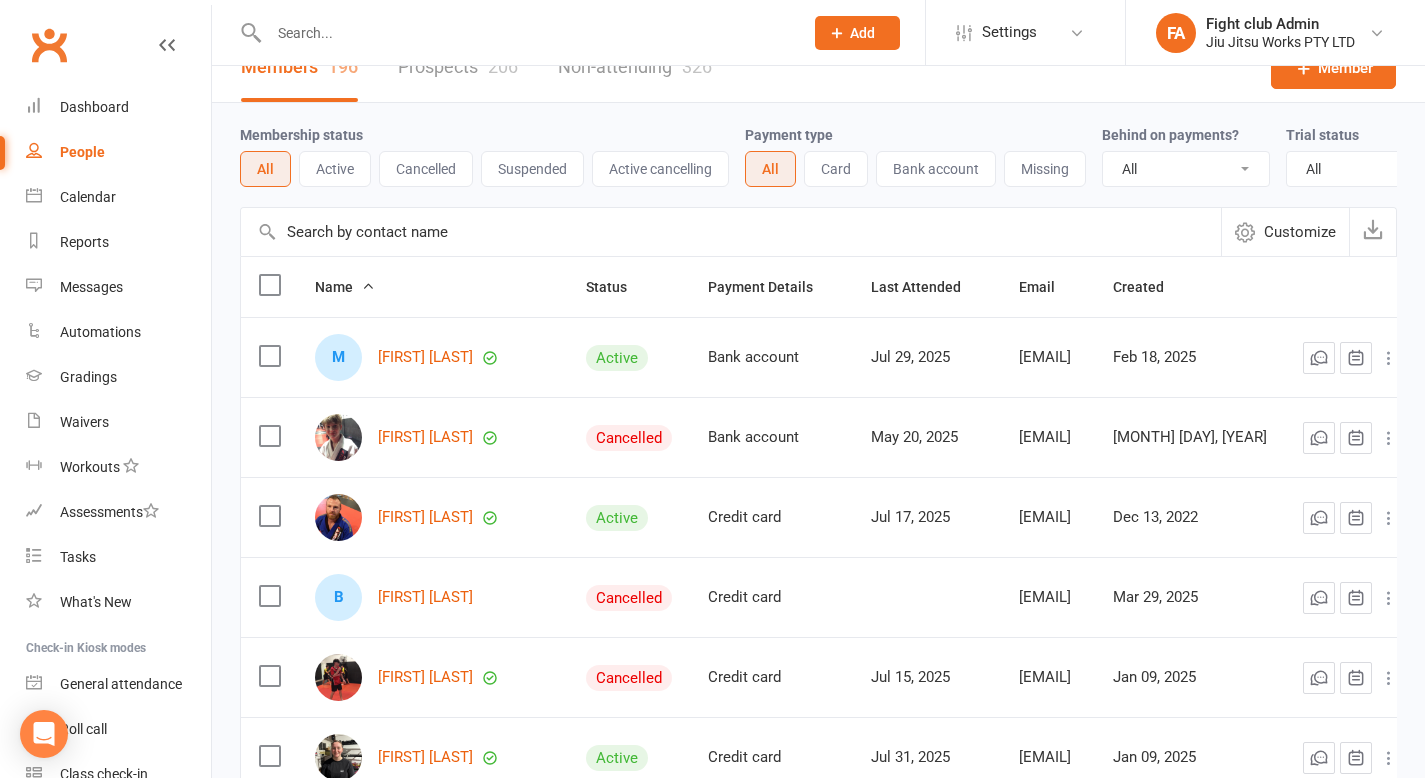 click on "Active" at bounding box center (335, 169) 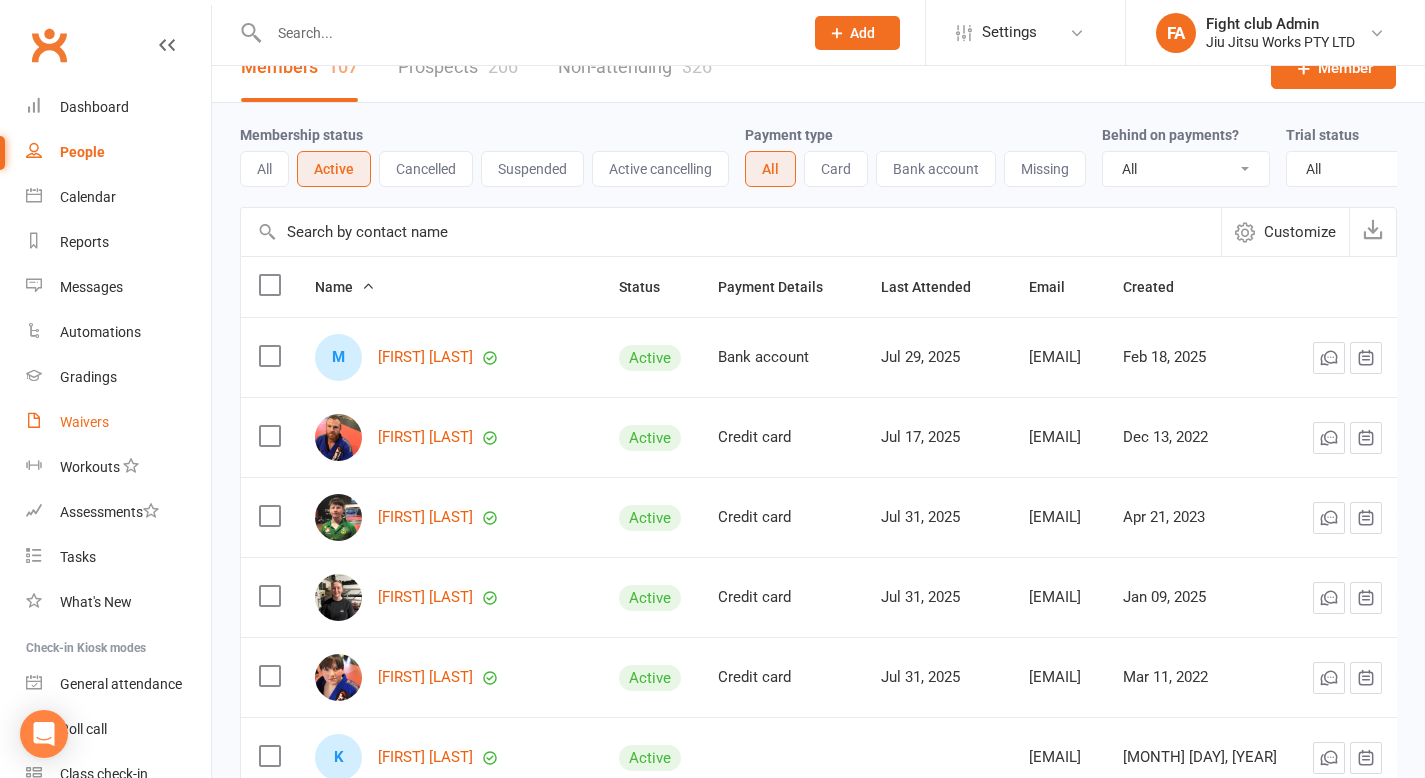 click on "Waivers" at bounding box center (84, 422) 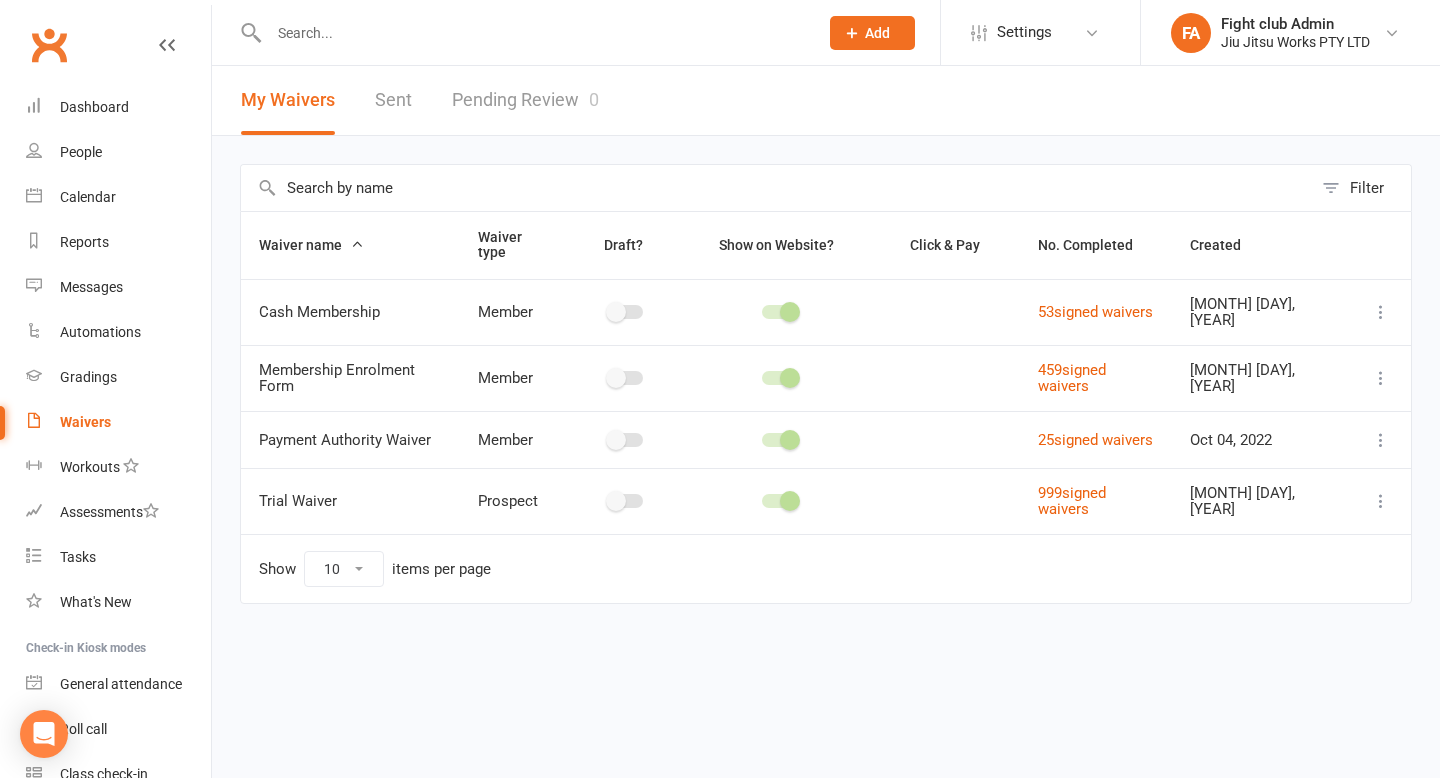 click on "Trial Waiver" at bounding box center (298, 501) 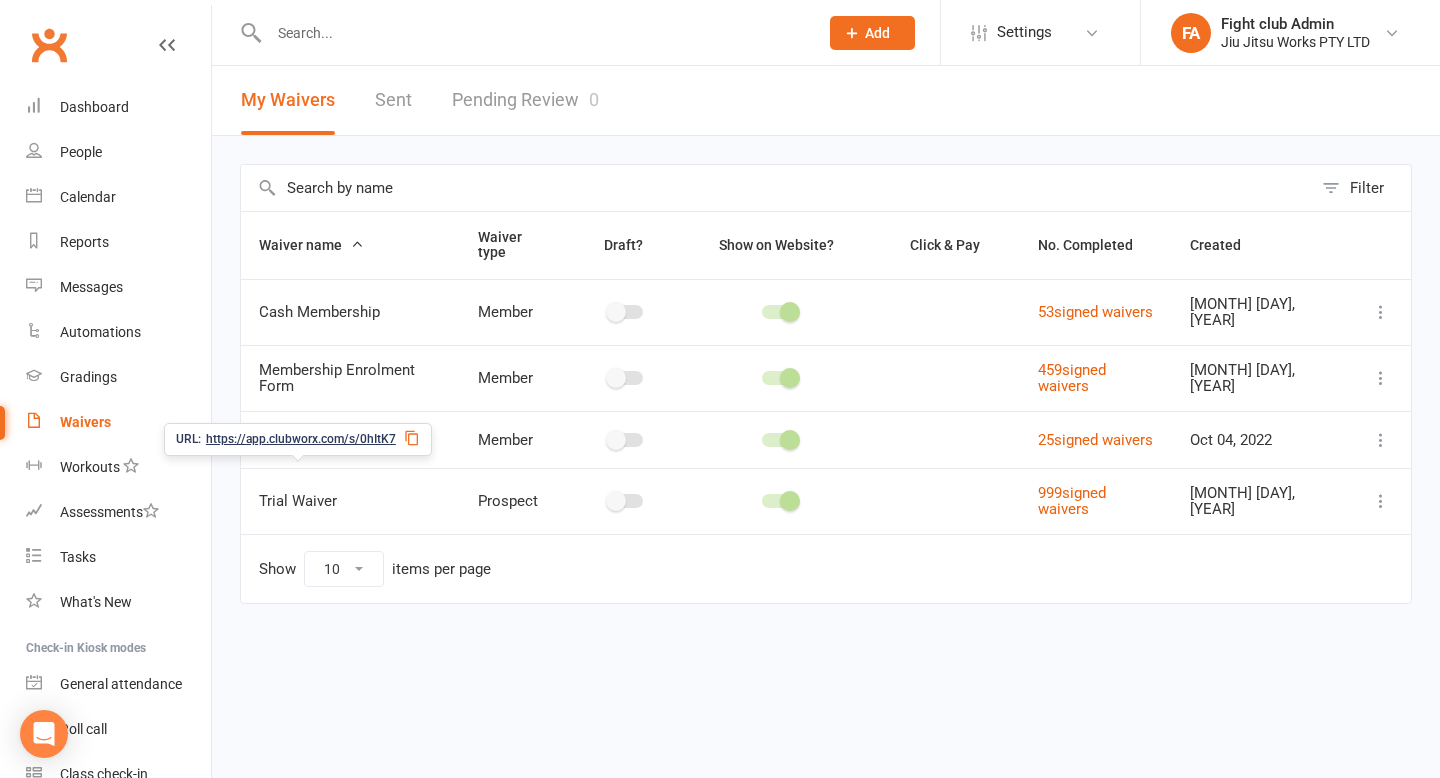 click on "Trial Waiver" at bounding box center [298, 501] 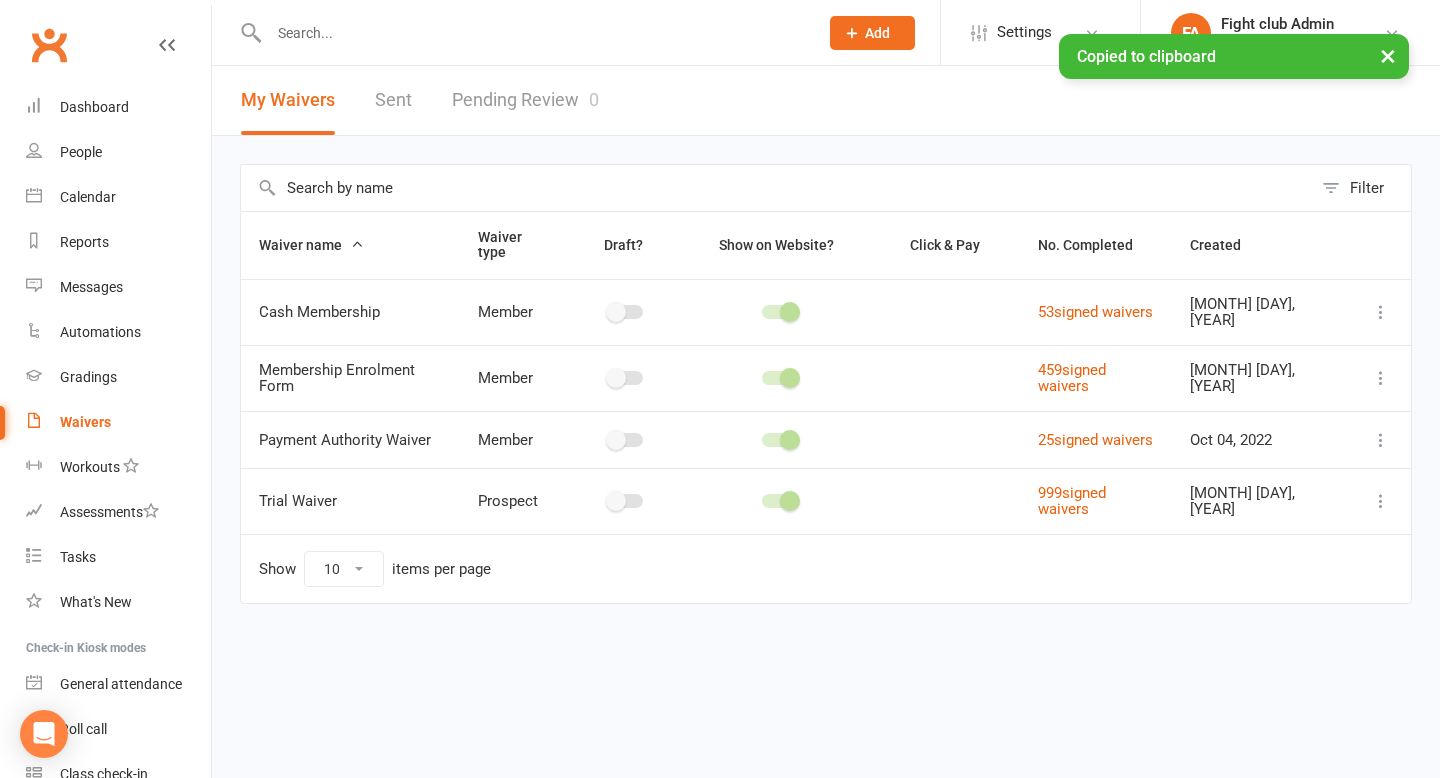 click on "Trial Waiver" at bounding box center [298, 501] 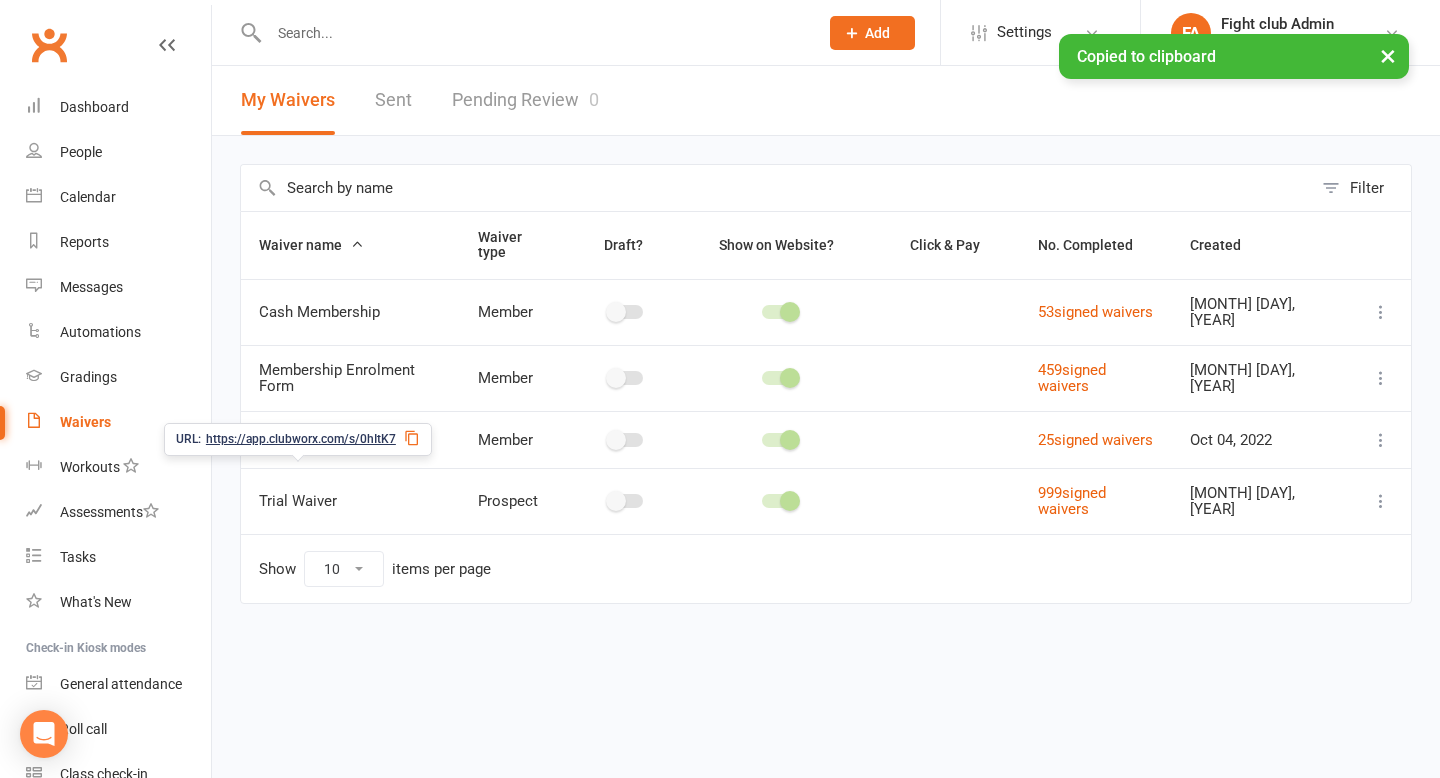 click on "Trial Waiver" at bounding box center (298, 501) 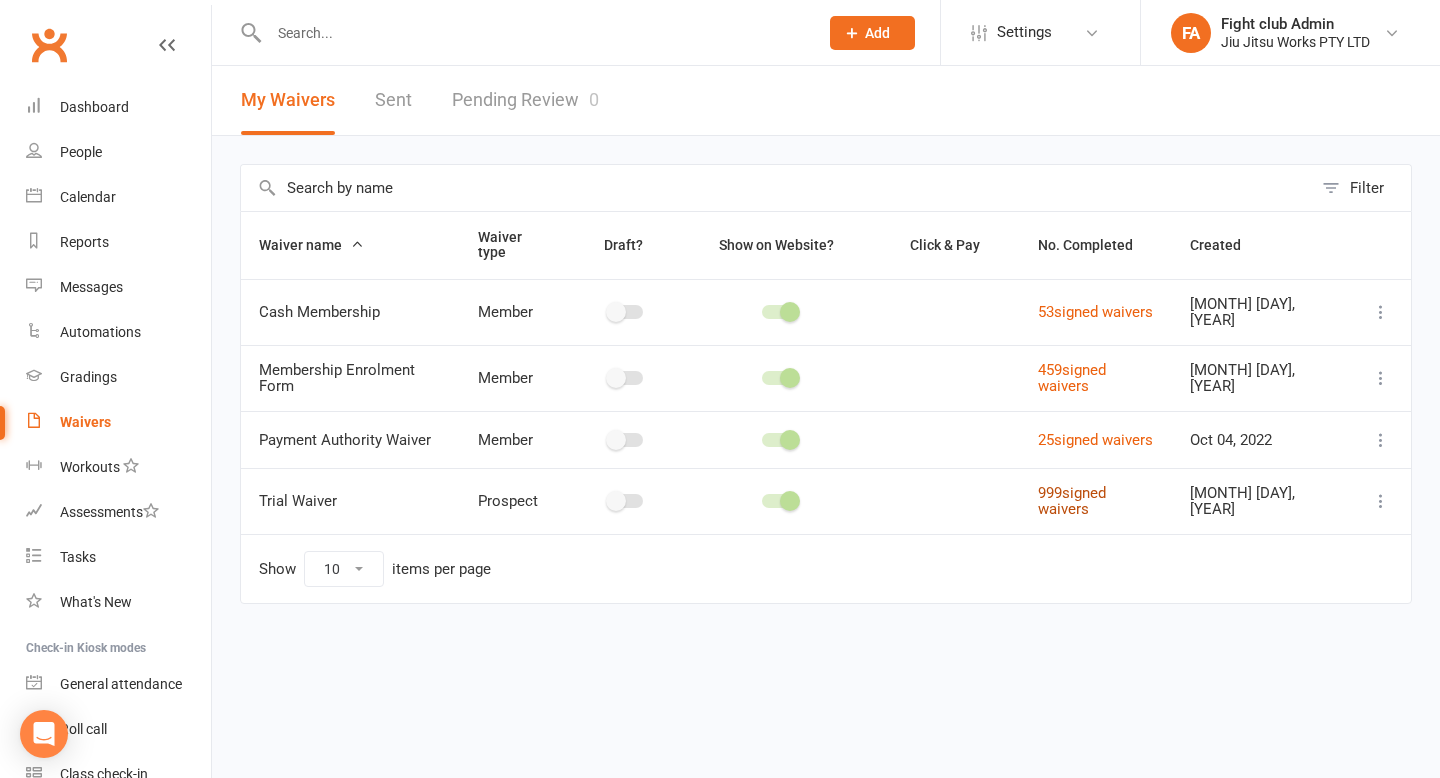 click on "[NUMBER] signed waivers" at bounding box center [1072, 501] 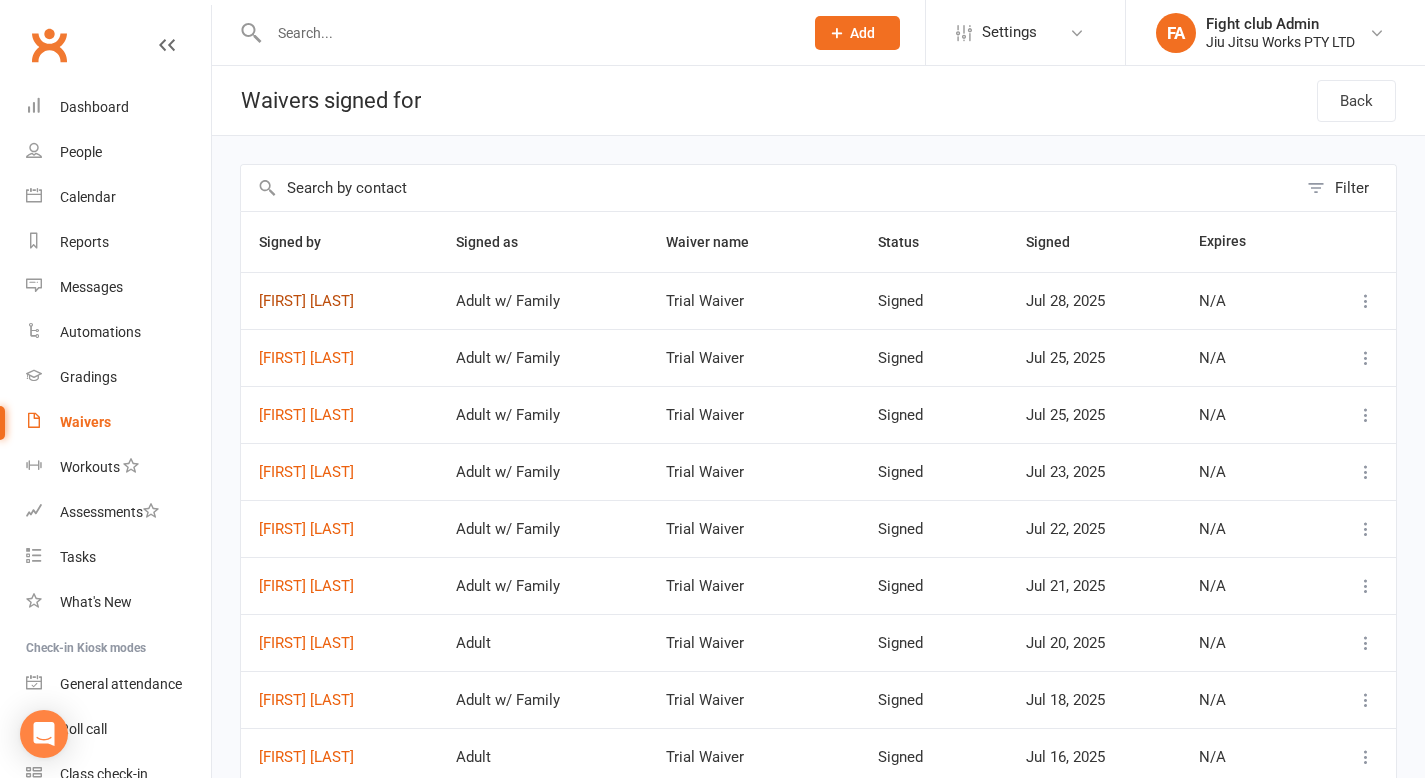 click on "[FIRST] [LAST]" at bounding box center [339, 301] 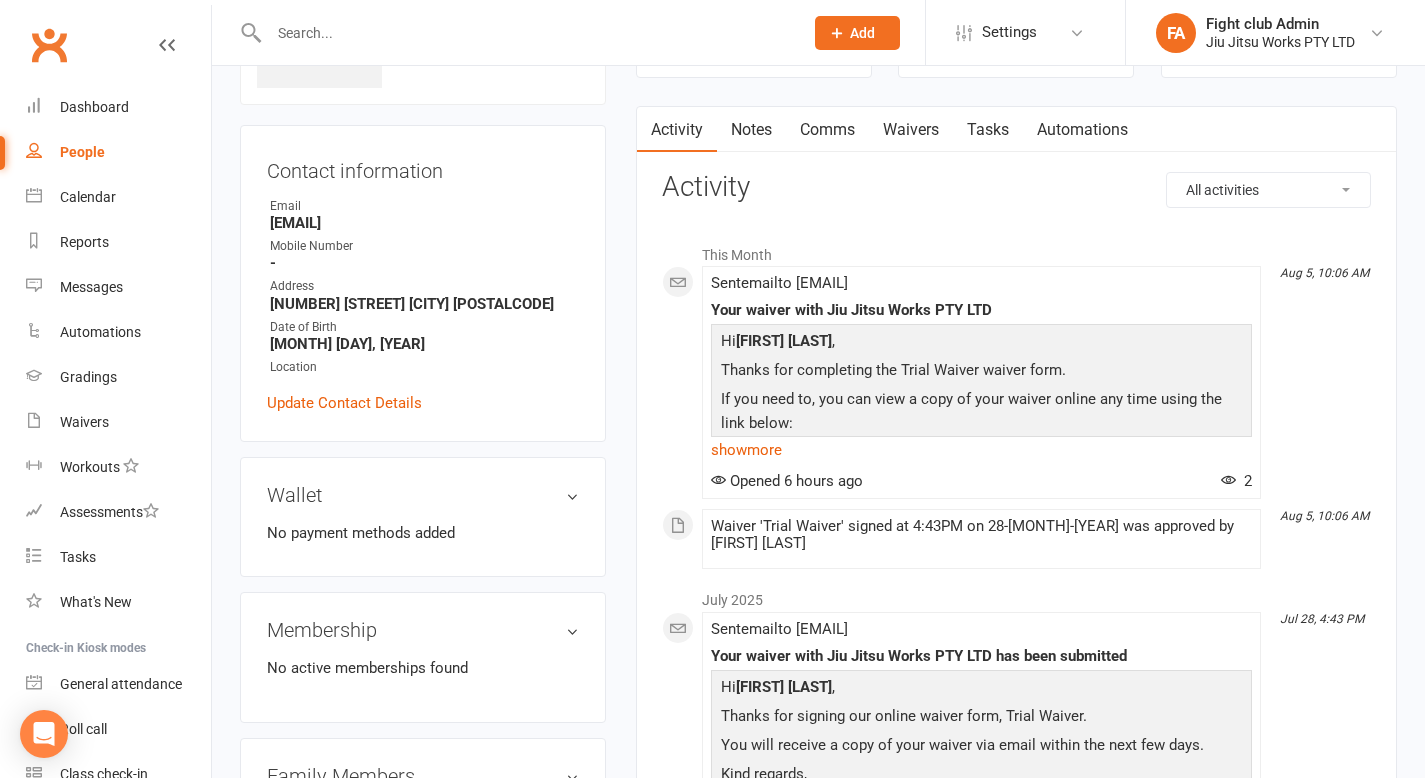 scroll, scrollTop: 150, scrollLeft: 0, axis: vertical 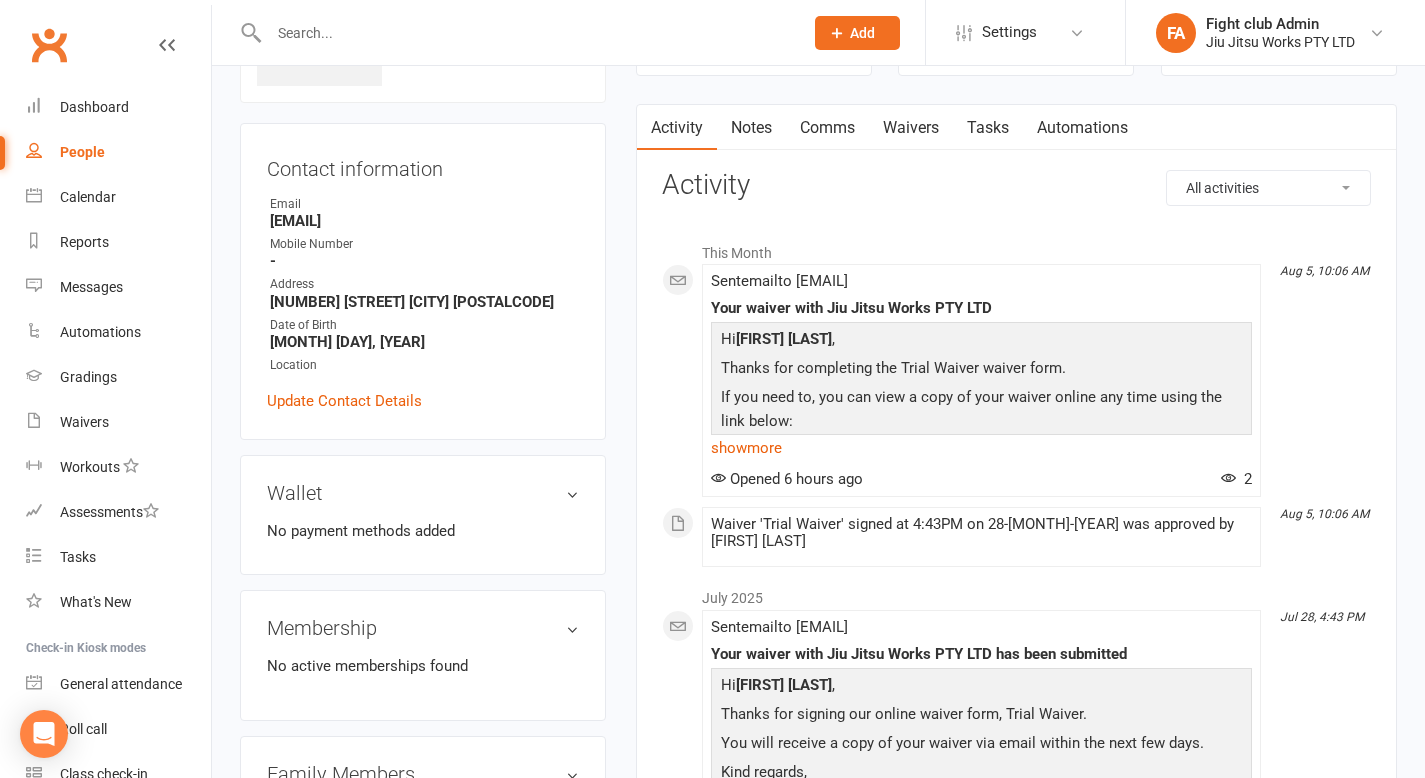 click on "Waiver 'Trial Waiver' signed at 4:43PM on 28-[MONTH]-[YEAR] was approved by [FIRST] [LAST]" at bounding box center (981, 533) 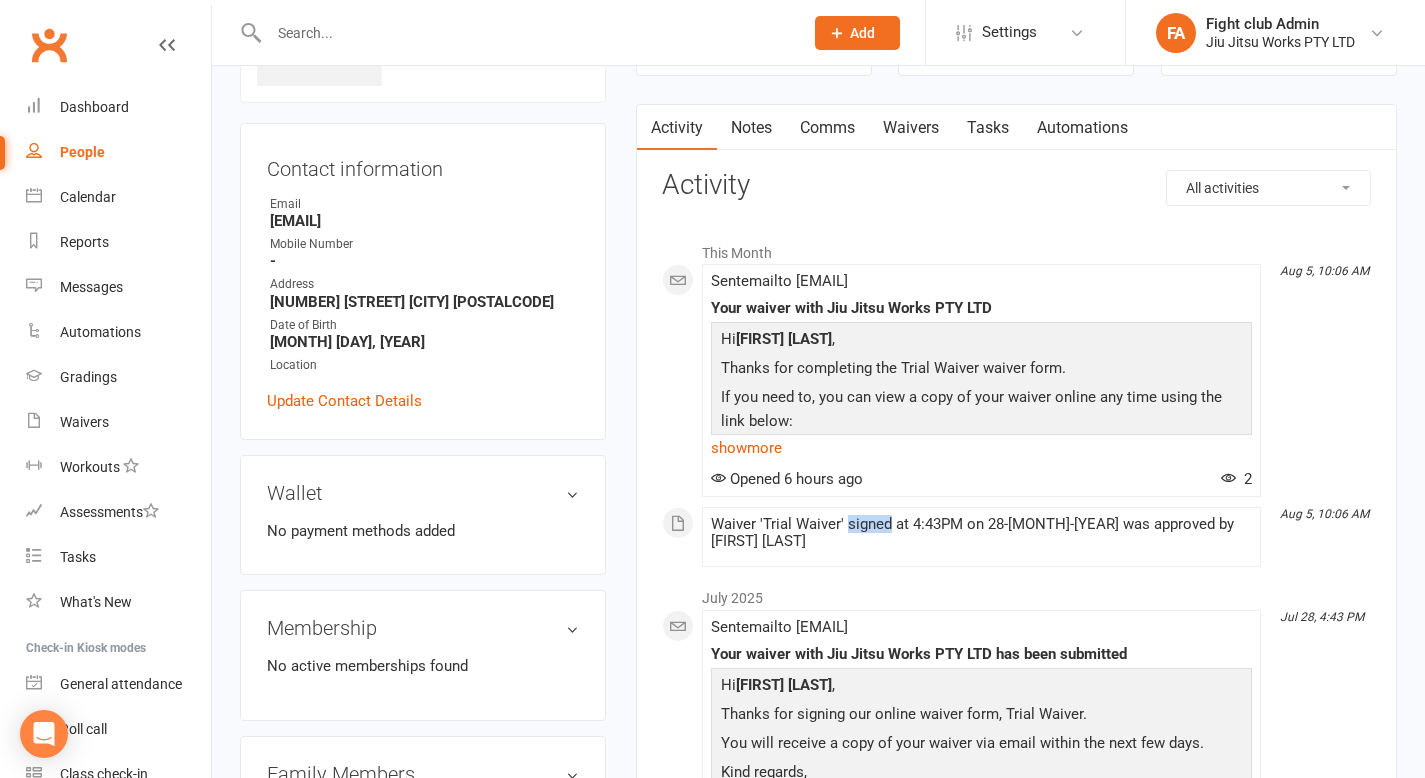click on "Waiver 'Trial Waiver' signed at 4:43PM on 28-[MONTH]-[YEAR] was approved by [FIRST] [LAST]" at bounding box center [981, 533] 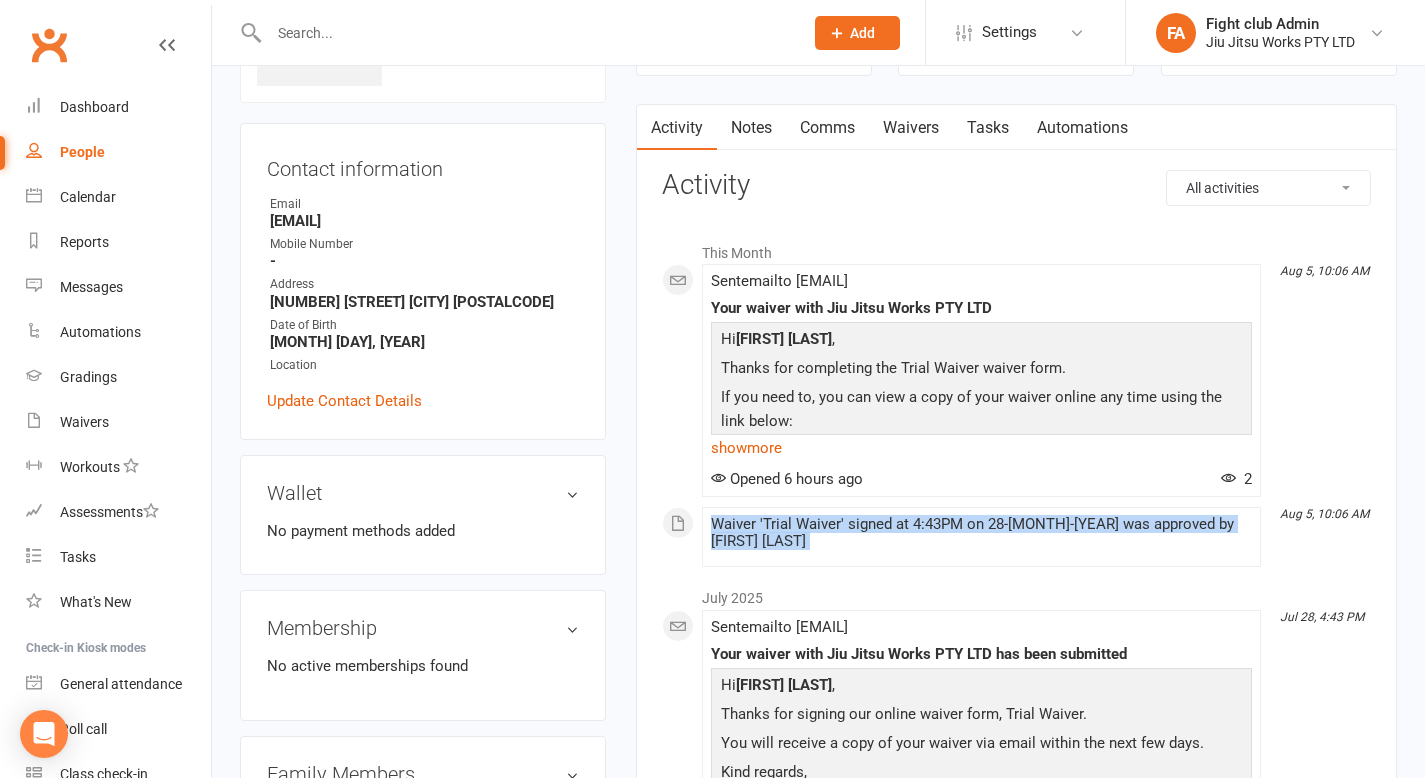 click on "Waiver 'Trial Waiver' signed at 4:43PM on 28-[MONTH]-[YEAR] was approved by [FIRST] [LAST]" at bounding box center [981, 533] 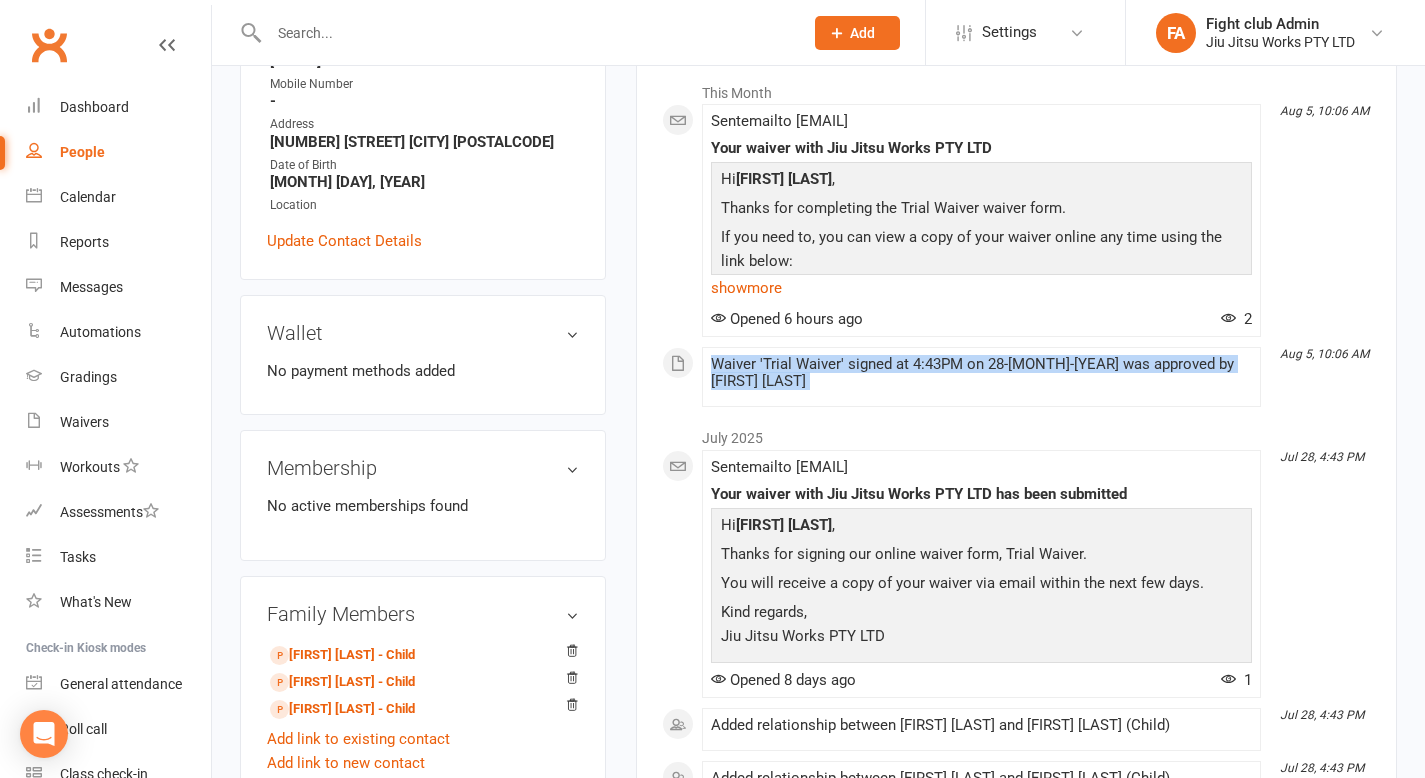 scroll, scrollTop: 305, scrollLeft: 0, axis: vertical 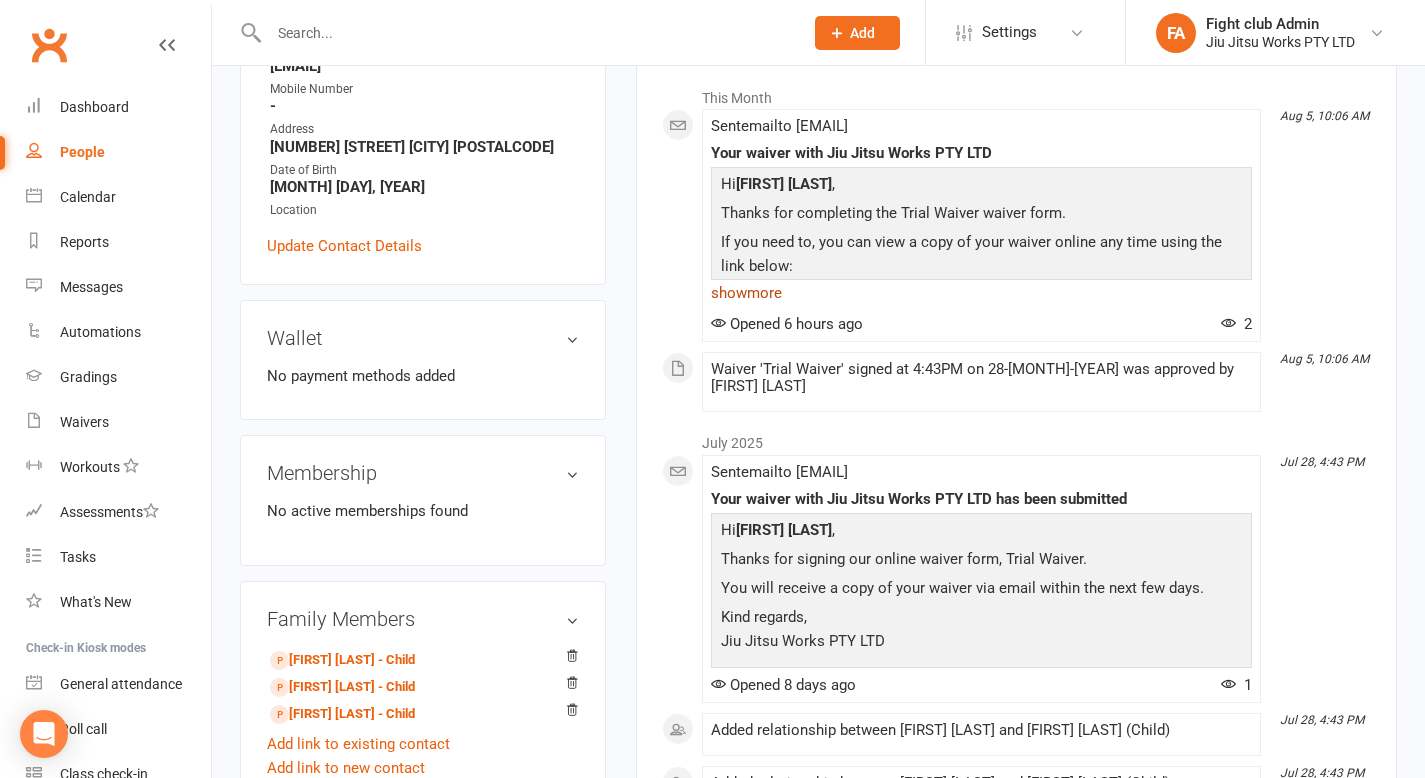 click on "show  more" at bounding box center (981, 293) 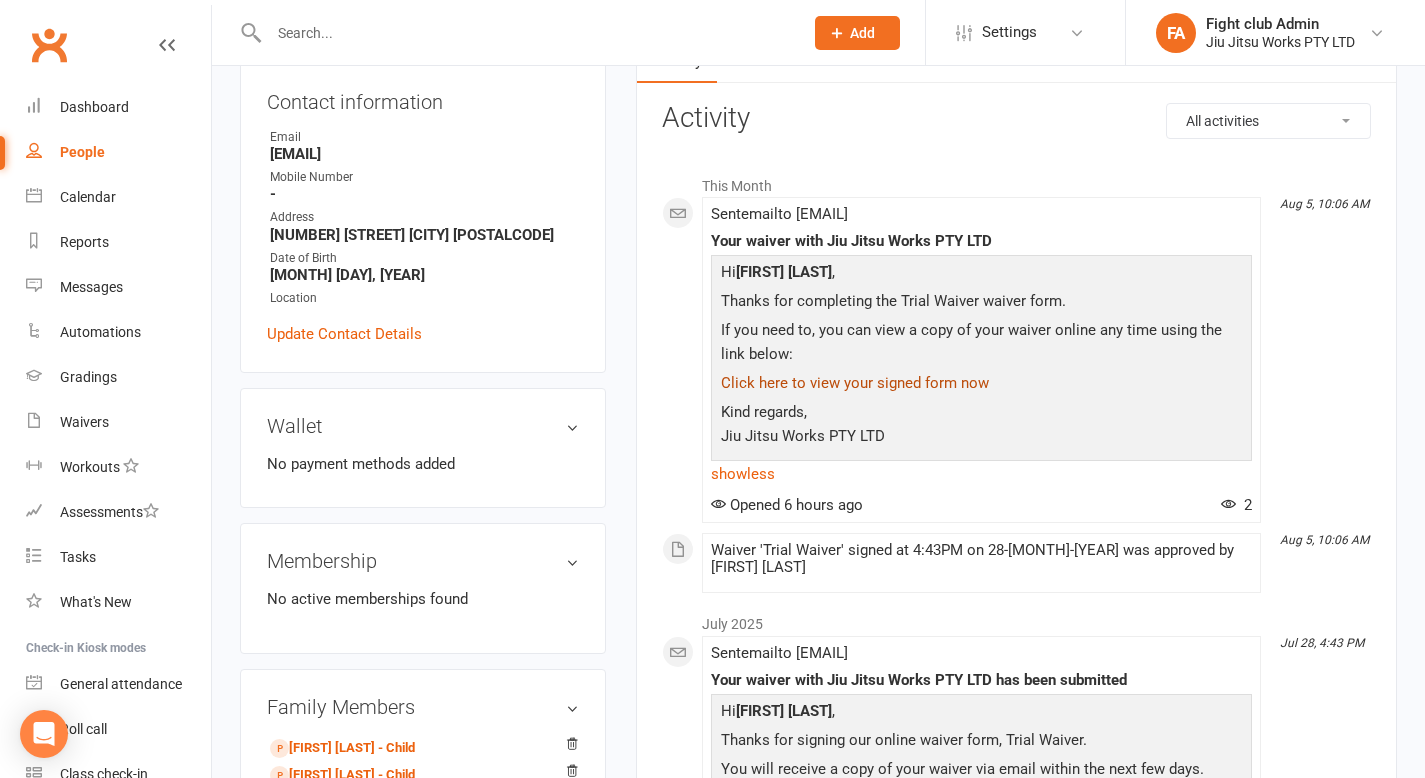 scroll, scrollTop: 242, scrollLeft: 0, axis: vertical 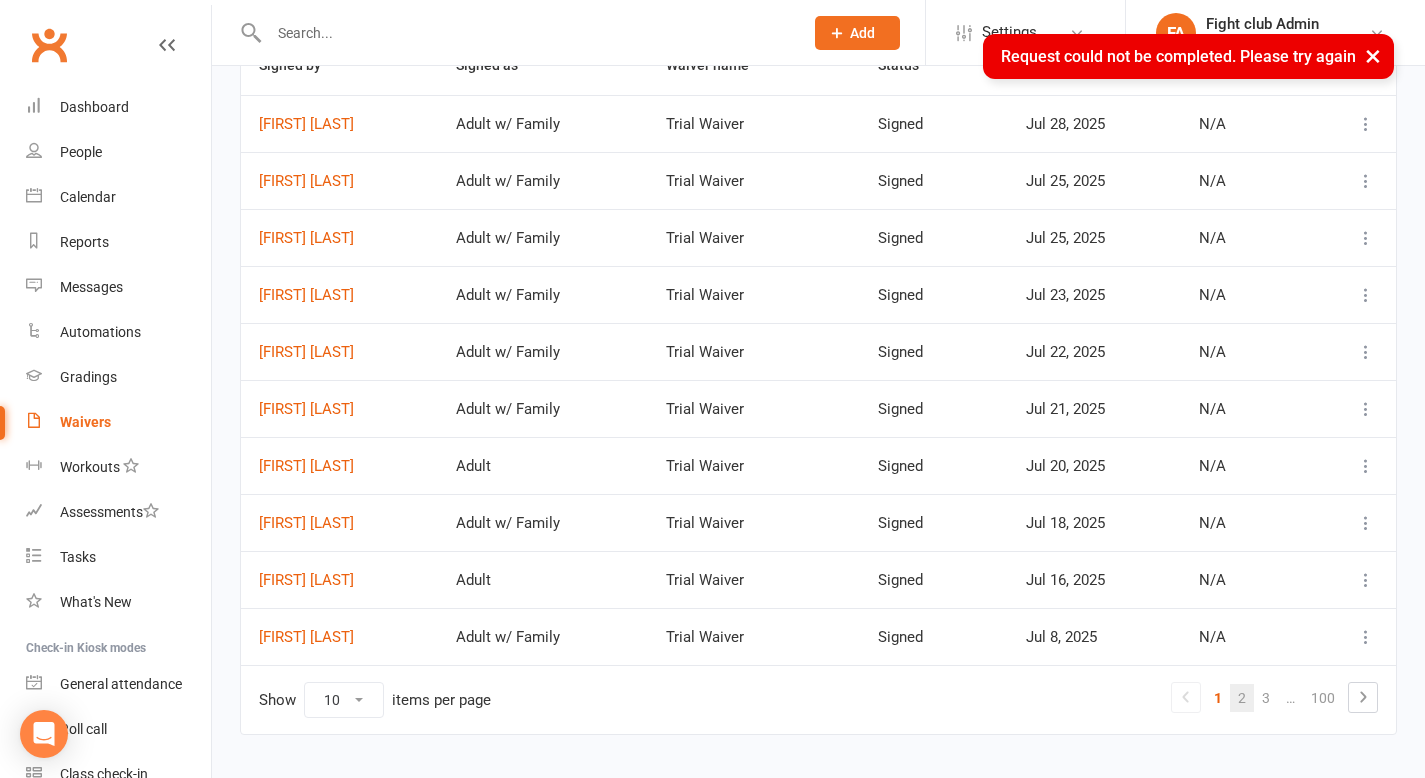 click on "2" at bounding box center (1242, 698) 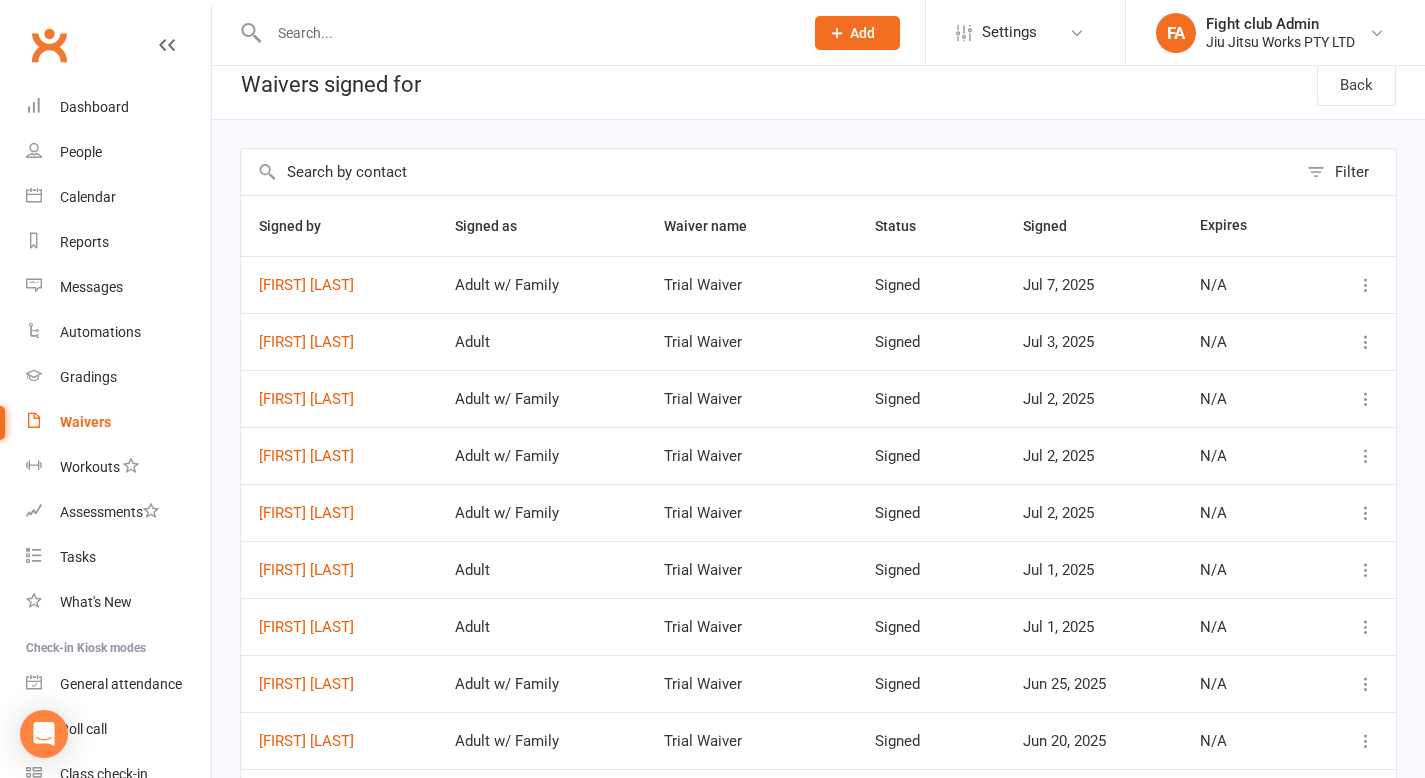 scroll, scrollTop: 219, scrollLeft: 0, axis: vertical 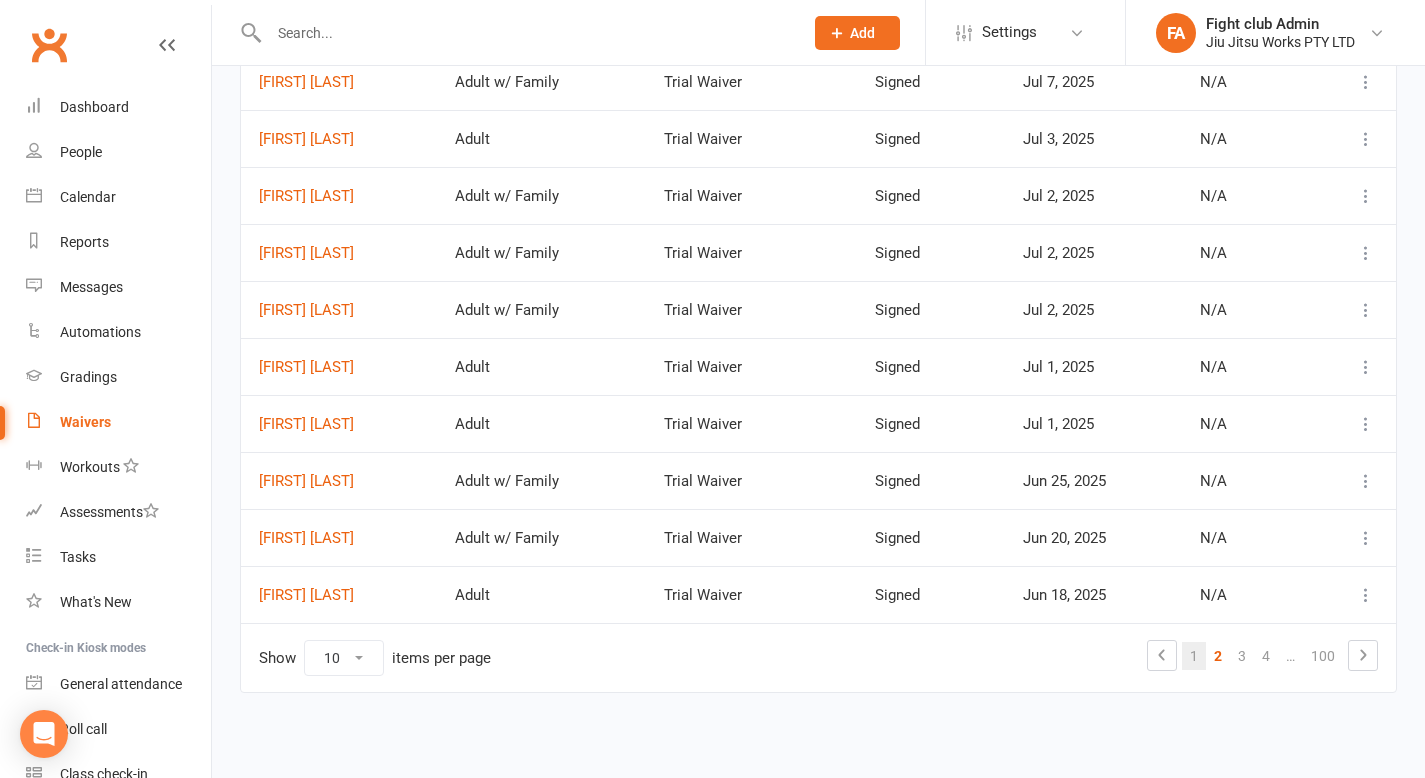click on "1" at bounding box center [1194, 656] 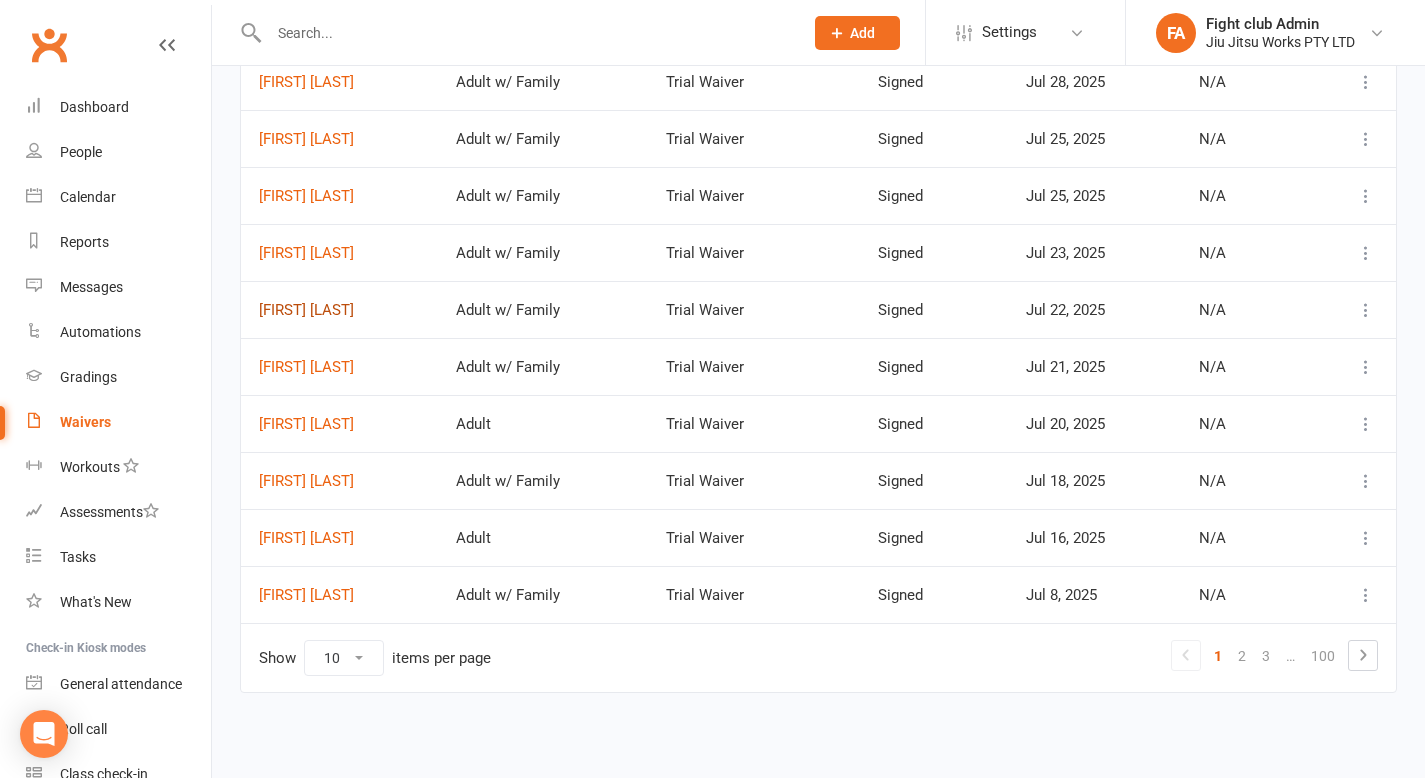 click on "[FIRST] [LAST]" at bounding box center (339, 310) 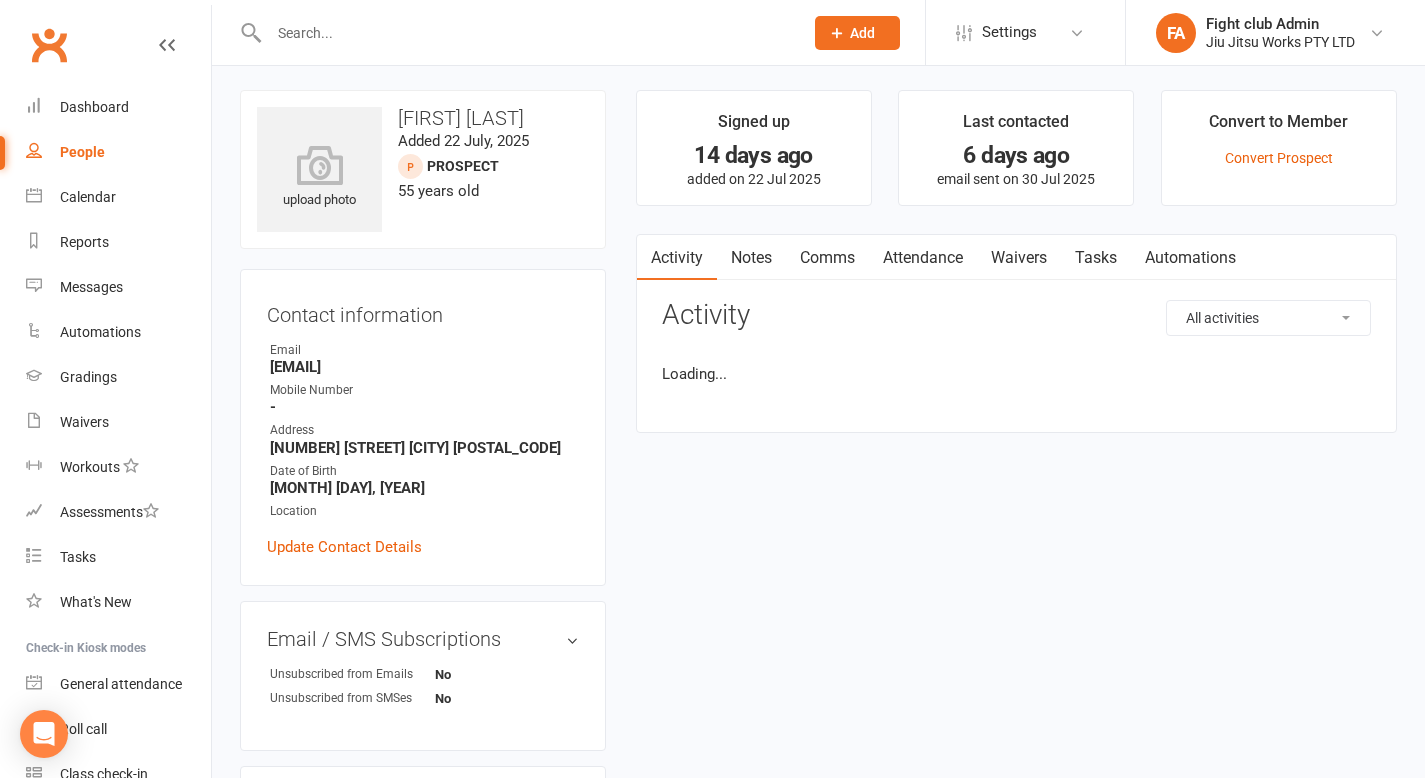 scroll, scrollTop: 8, scrollLeft: 0, axis: vertical 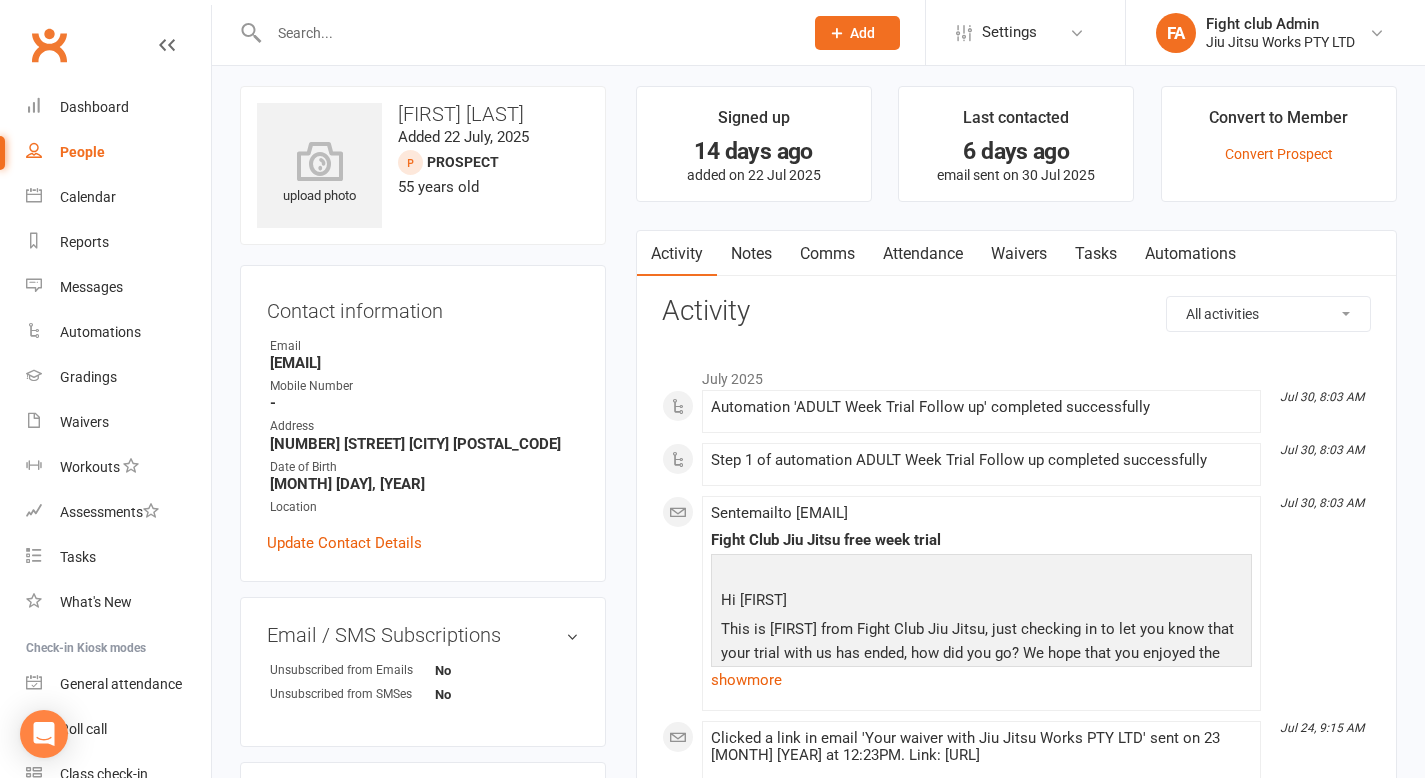 click on "Notes" at bounding box center (751, 254) 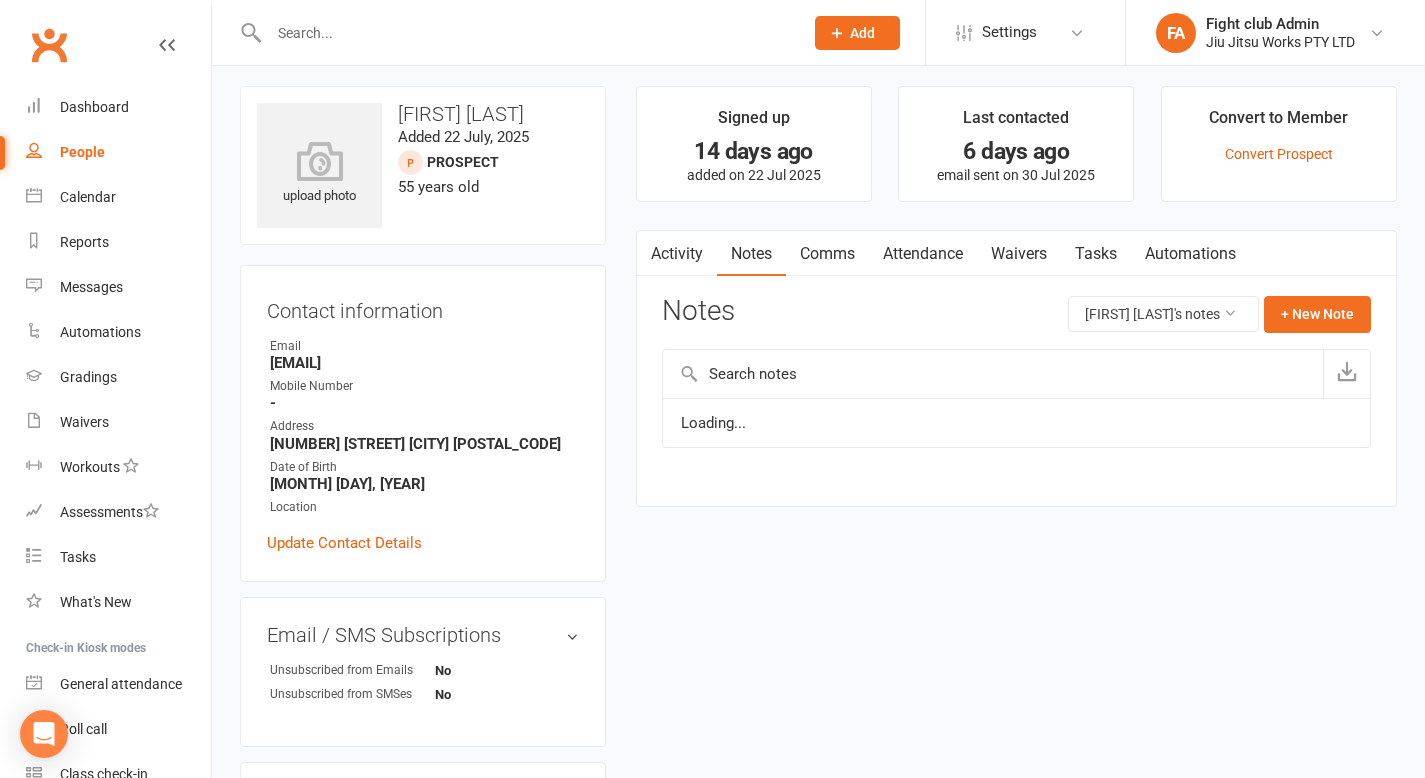 click on "Comms" at bounding box center (827, 254) 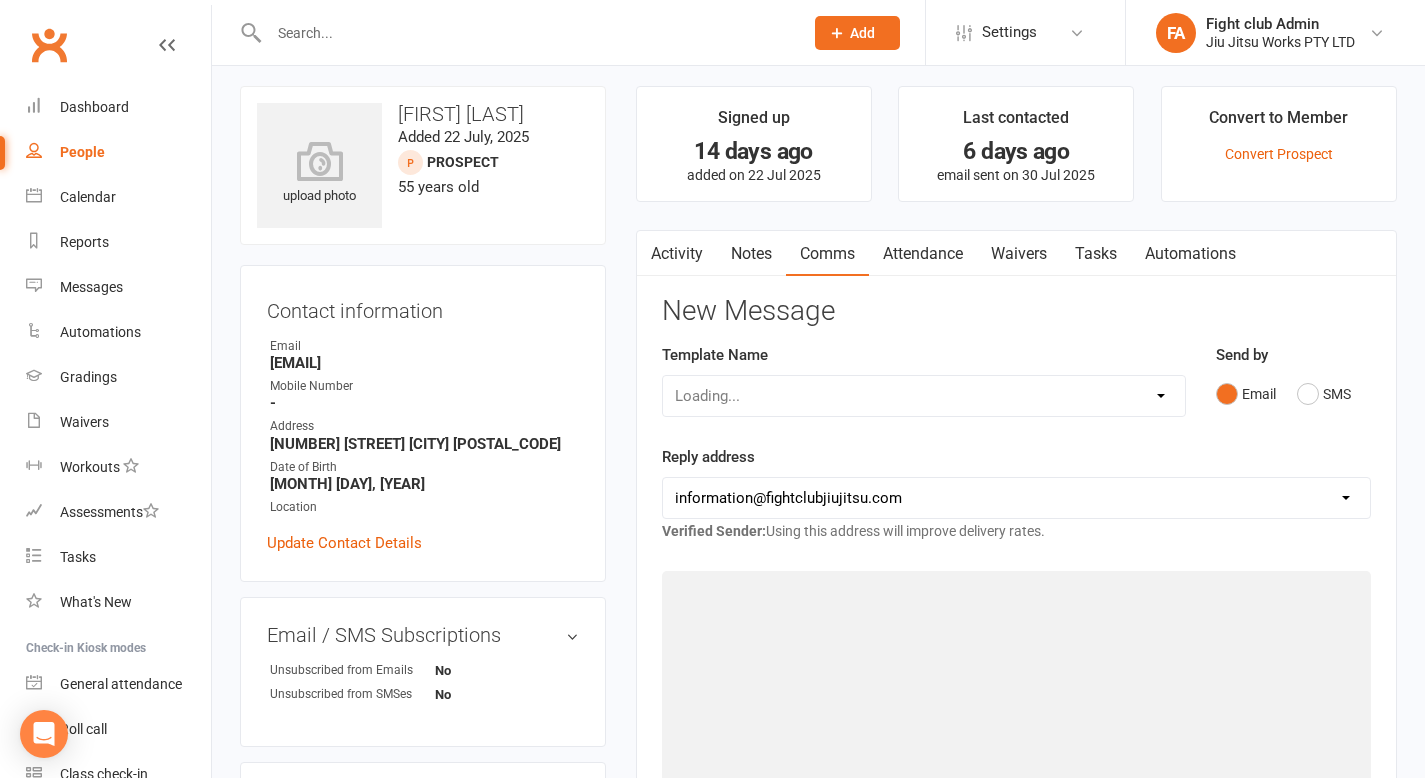click on "Attendance" at bounding box center [923, 254] 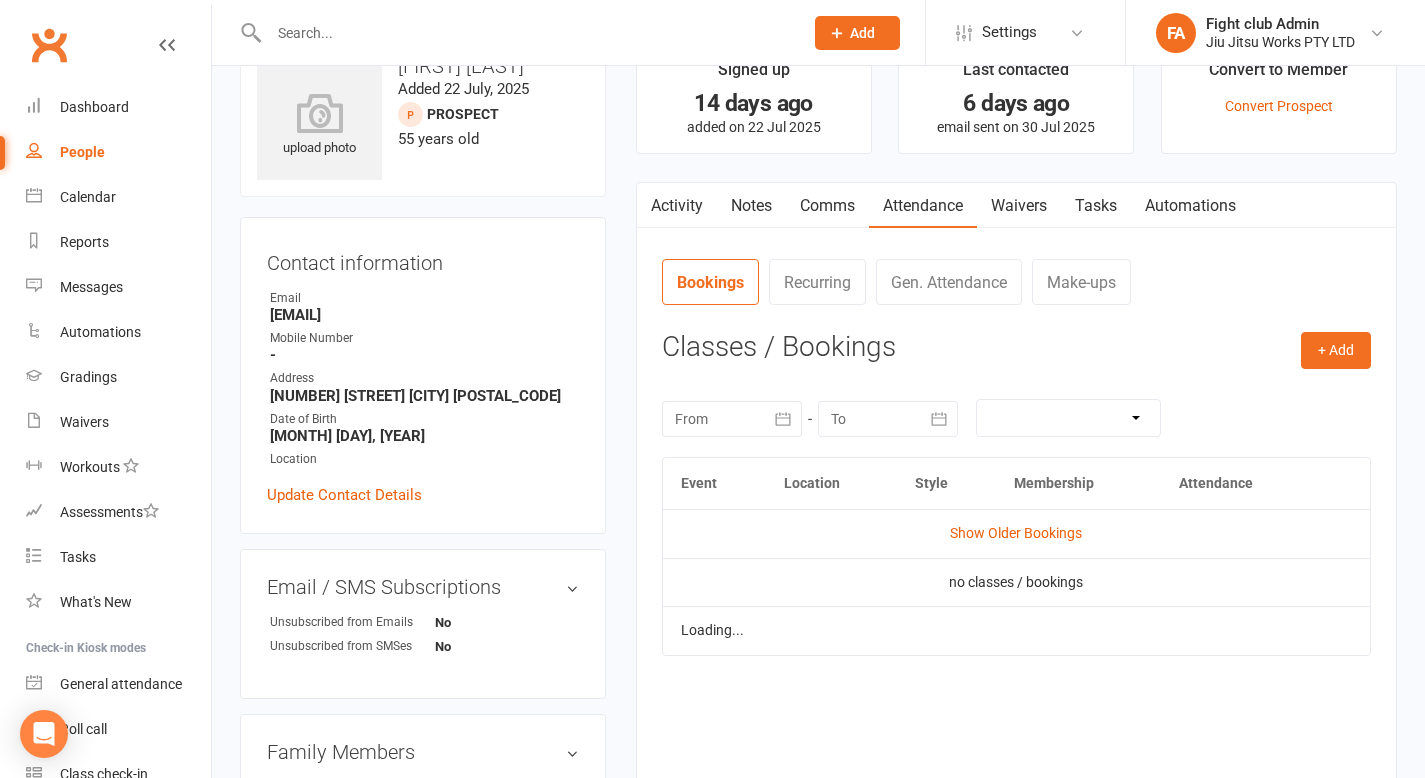 scroll, scrollTop: 153, scrollLeft: 0, axis: vertical 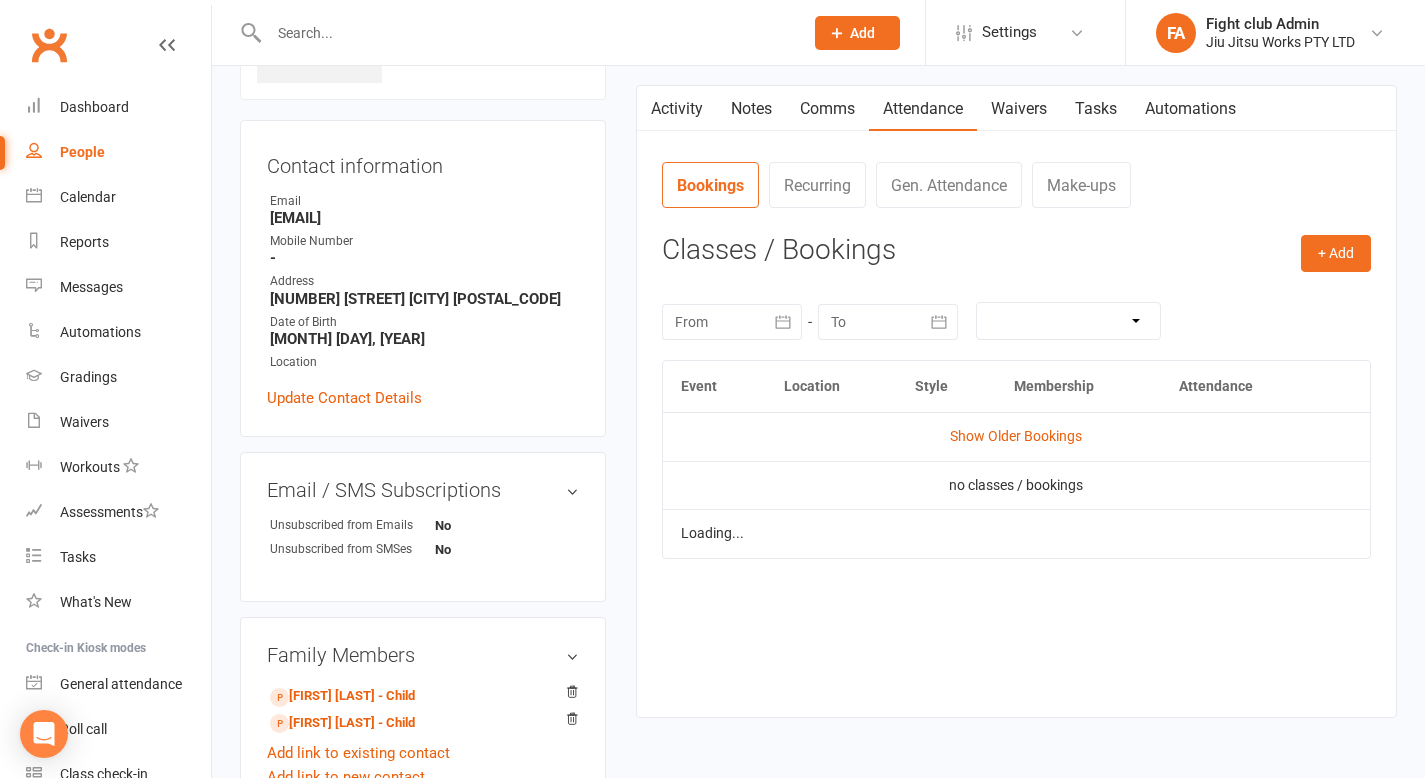 click on "Activity" at bounding box center (677, 109) 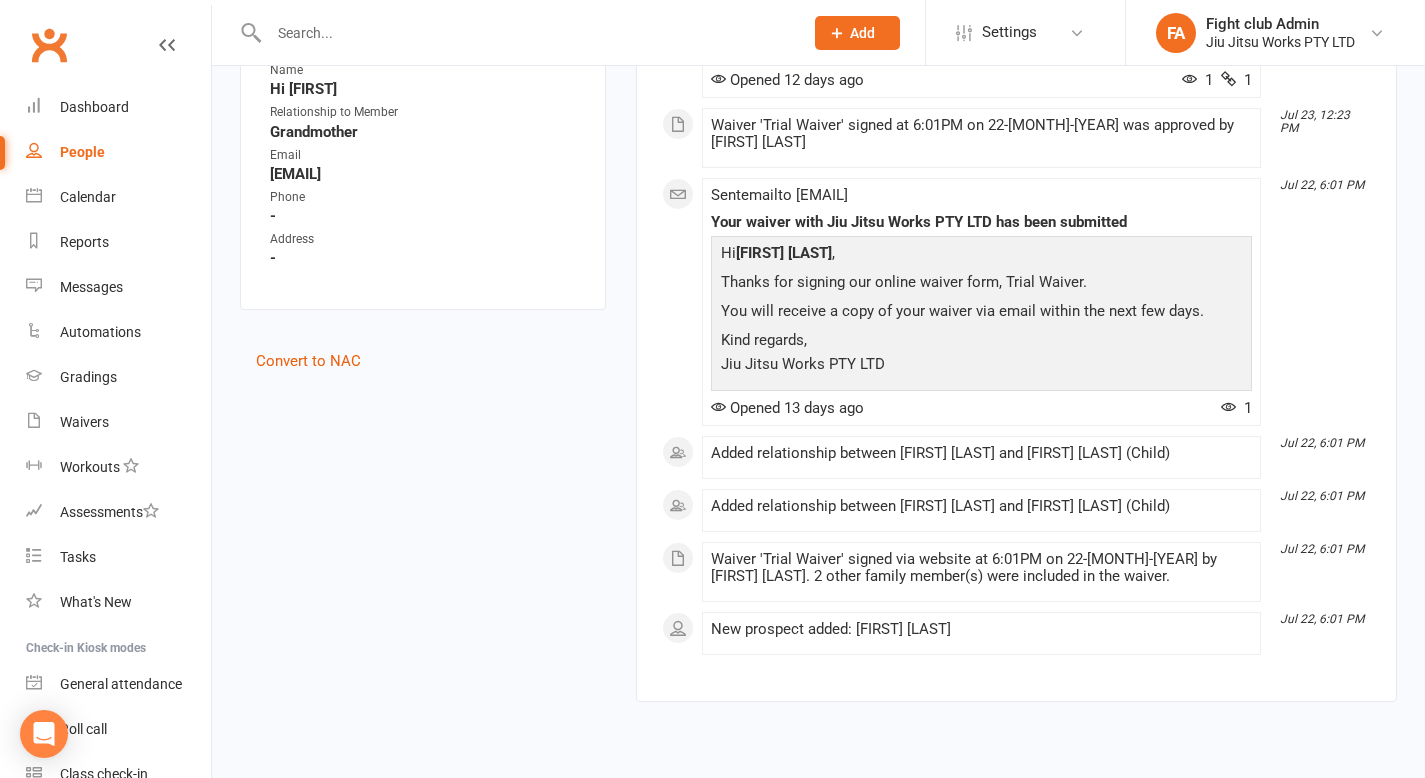 scroll, scrollTop: 1005, scrollLeft: 0, axis: vertical 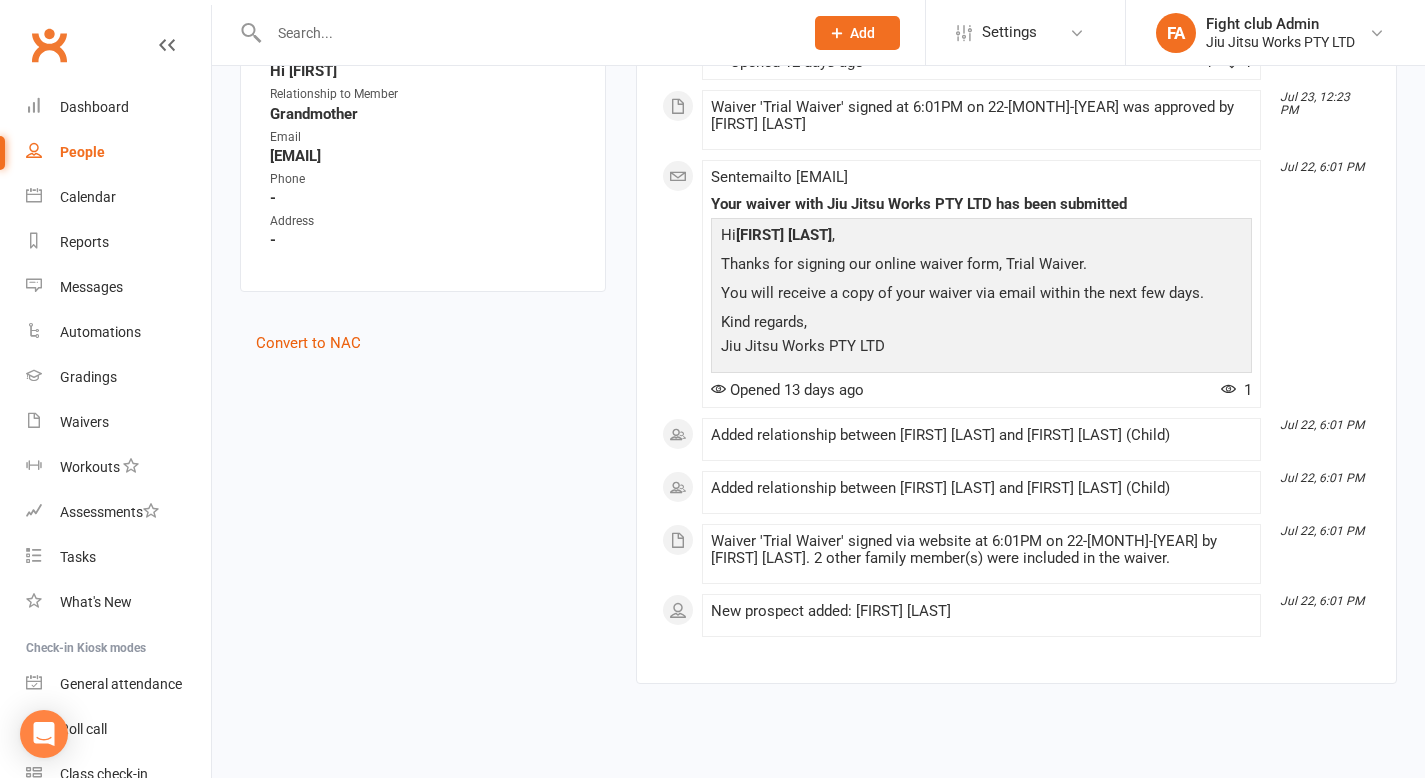 click on "Waiver 'Trial Waiver' signed via website at 6:01PM on 22-[MONTH]-[YEAR] by [FIRST] [LAST]. 2 other family member(s) were included in the waiver." at bounding box center [981, 550] 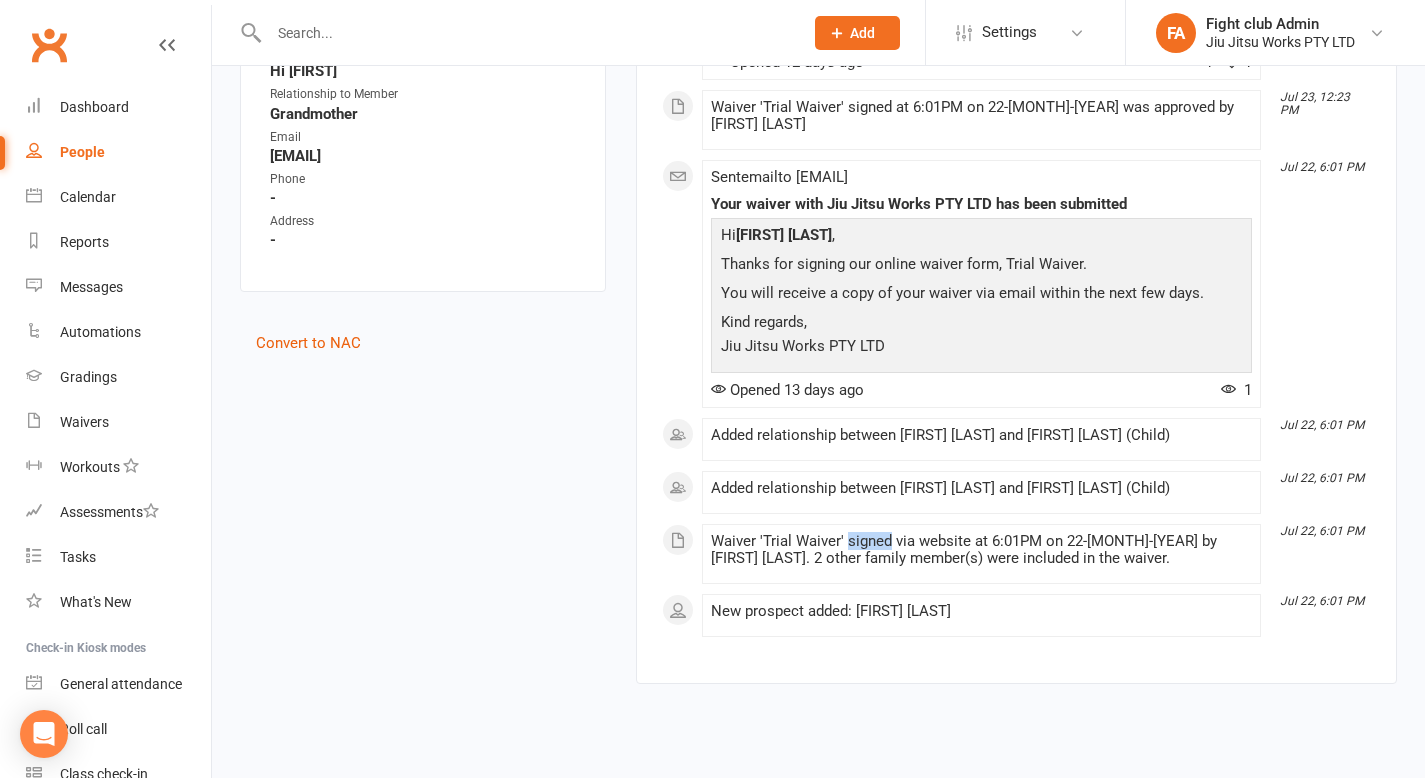 click on "Waiver 'Trial Waiver' signed via website at 6:01PM on 22-[MONTH]-[YEAR] by [FIRST] [LAST]. 2 other family member(s) were included in the waiver." at bounding box center (981, 550) 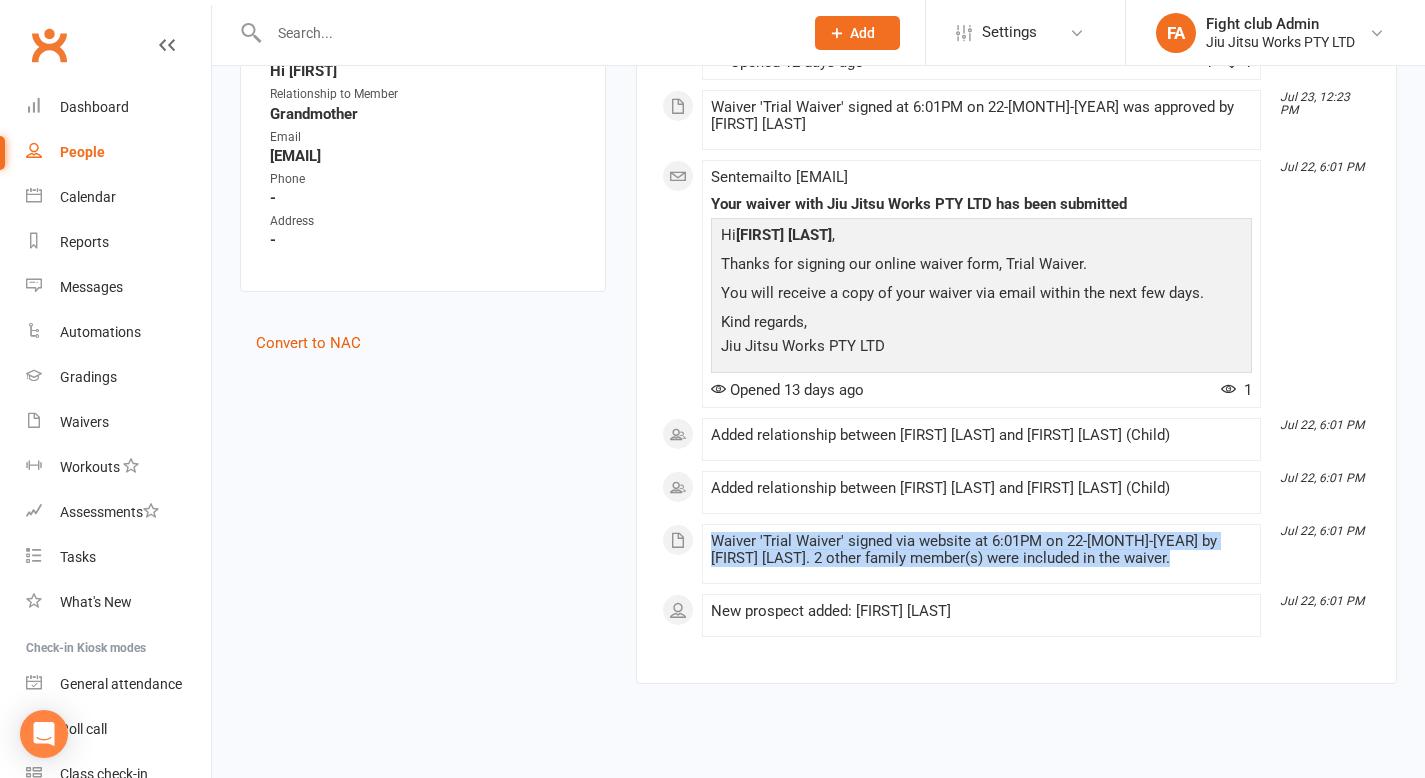 click on "Waiver 'Trial Waiver' signed via website at 6:01PM on 22-[MONTH]-[YEAR] by [FIRST] [LAST]. 2 other family member(s) were included in the waiver." at bounding box center (981, 550) 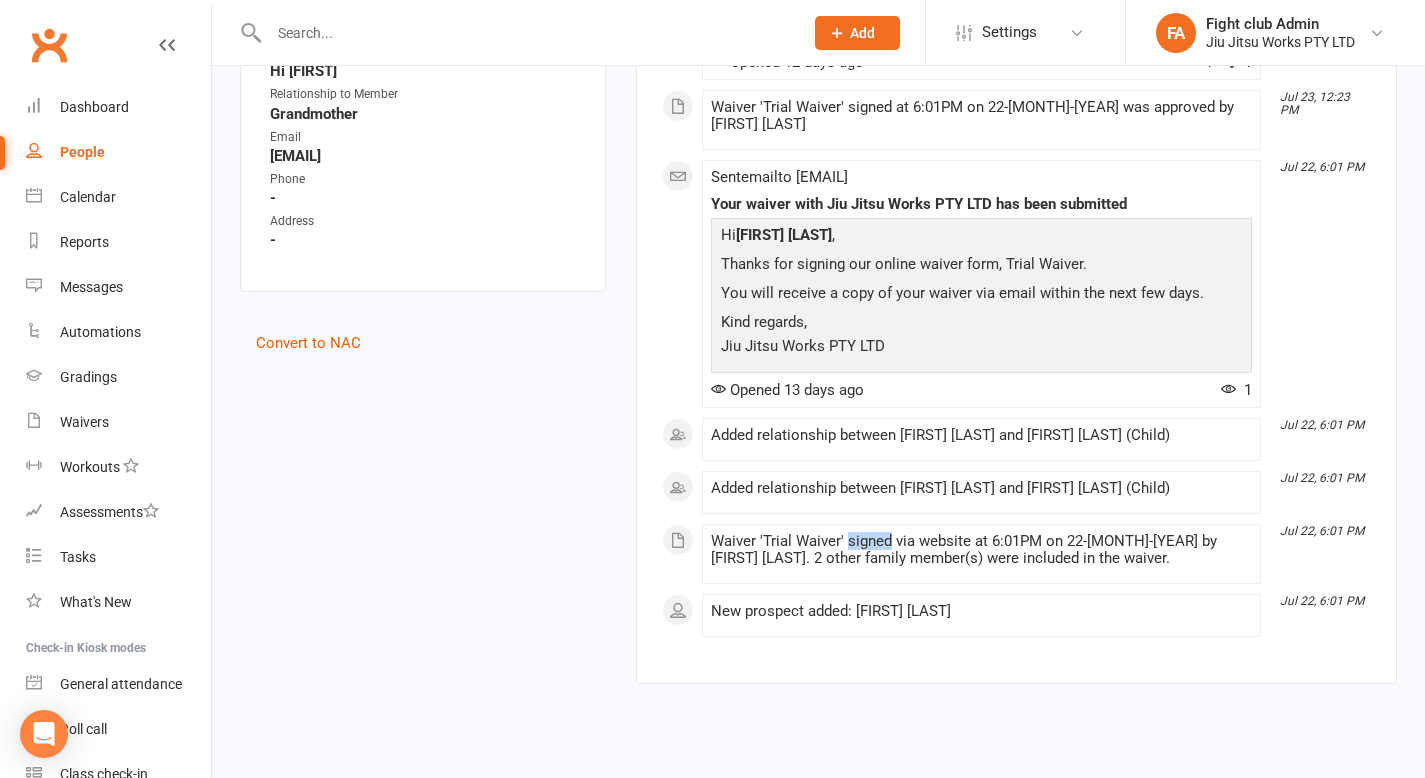 click on "Waiver 'Trial Waiver' signed via website at 6:01PM on 22-[MONTH]-[YEAR] by [FIRST] [LAST]. 2 other family member(s) were included in the waiver." at bounding box center (981, 550) 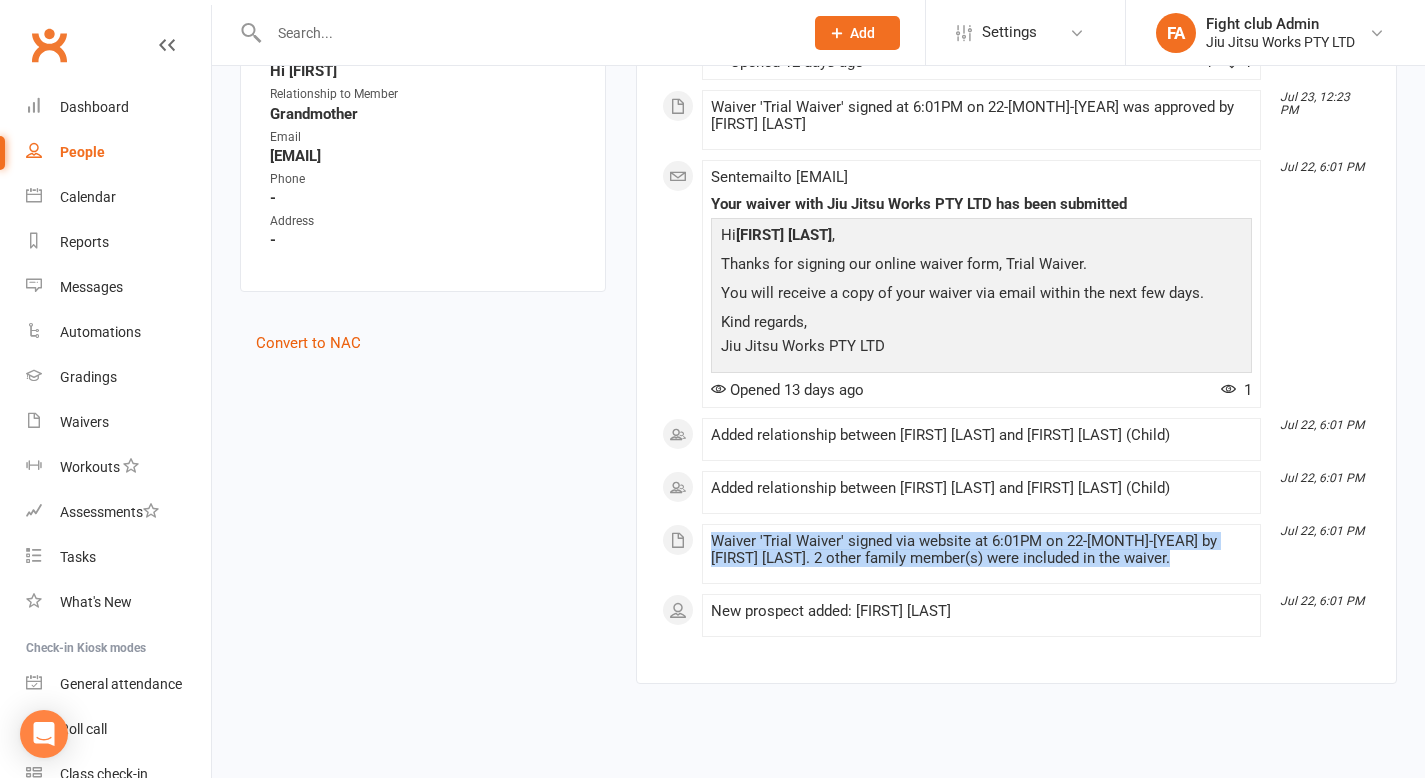 click on "Waiver 'Trial Waiver' signed via website at 6:01PM on 22-[MONTH]-[YEAR] by [FIRST] [LAST]. 2 other family member(s) were included in the waiver." at bounding box center (981, 550) 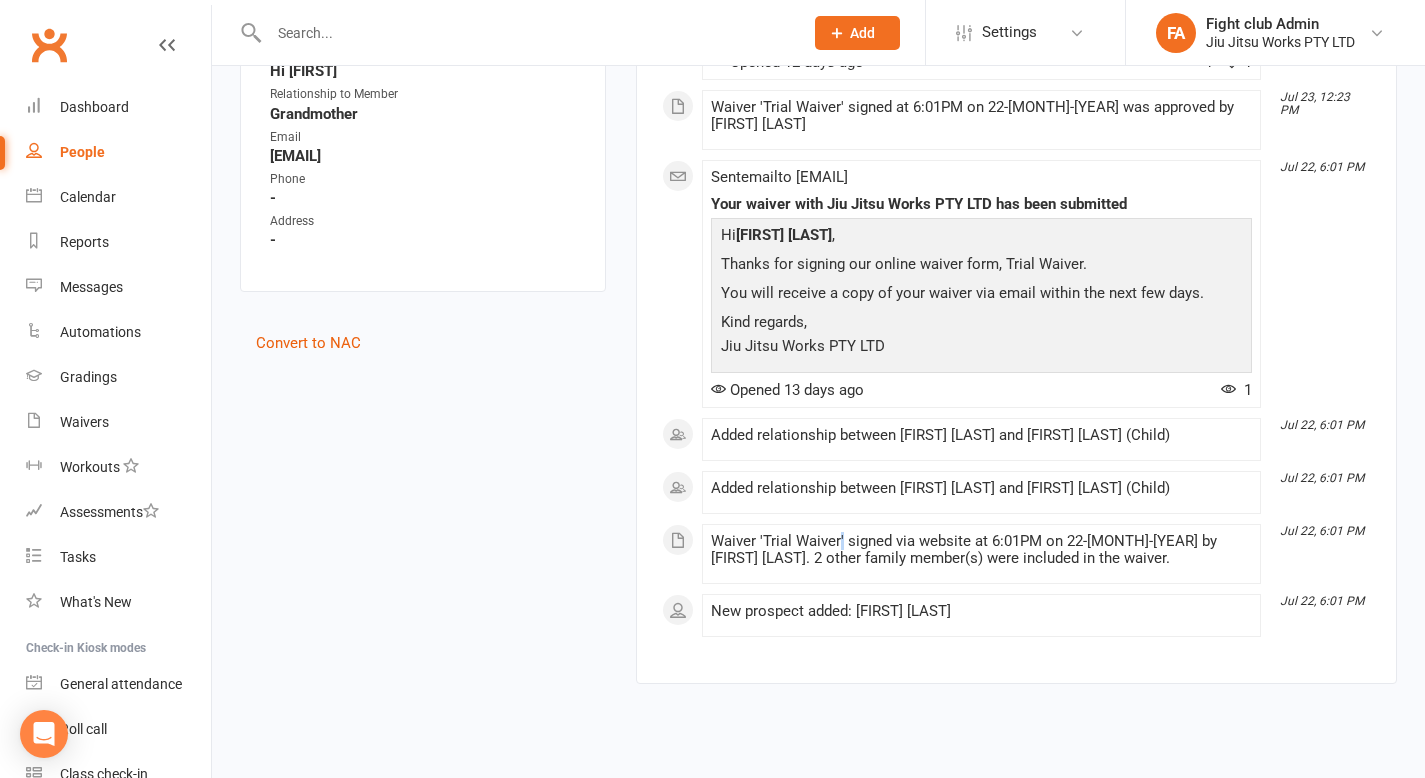 click on "Waiver 'Trial Waiver' signed via website at 6:01PM on 22-[MONTH]-[YEAR] by [FIRST] [LAST]. 2 other family member(s) were included in the waiver." at bounding box center [981, 550] 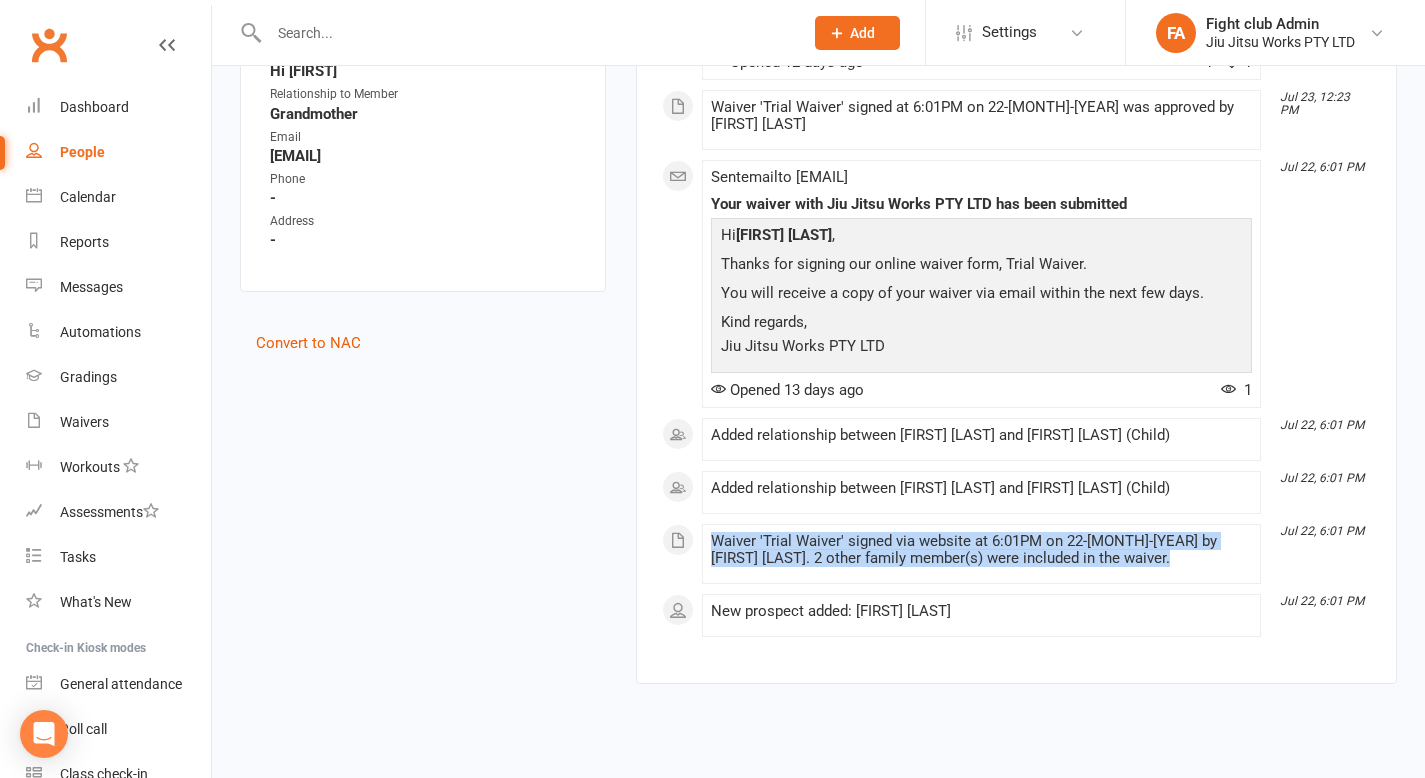 click on "Waiver 'Trial Waiver' signed via website at 6:01PM on 22-[MONTH]-[YEAR] by [FIRST] [LAST]. 2 other family member(s) were included in the waiver." at bounding box center [981, 550] 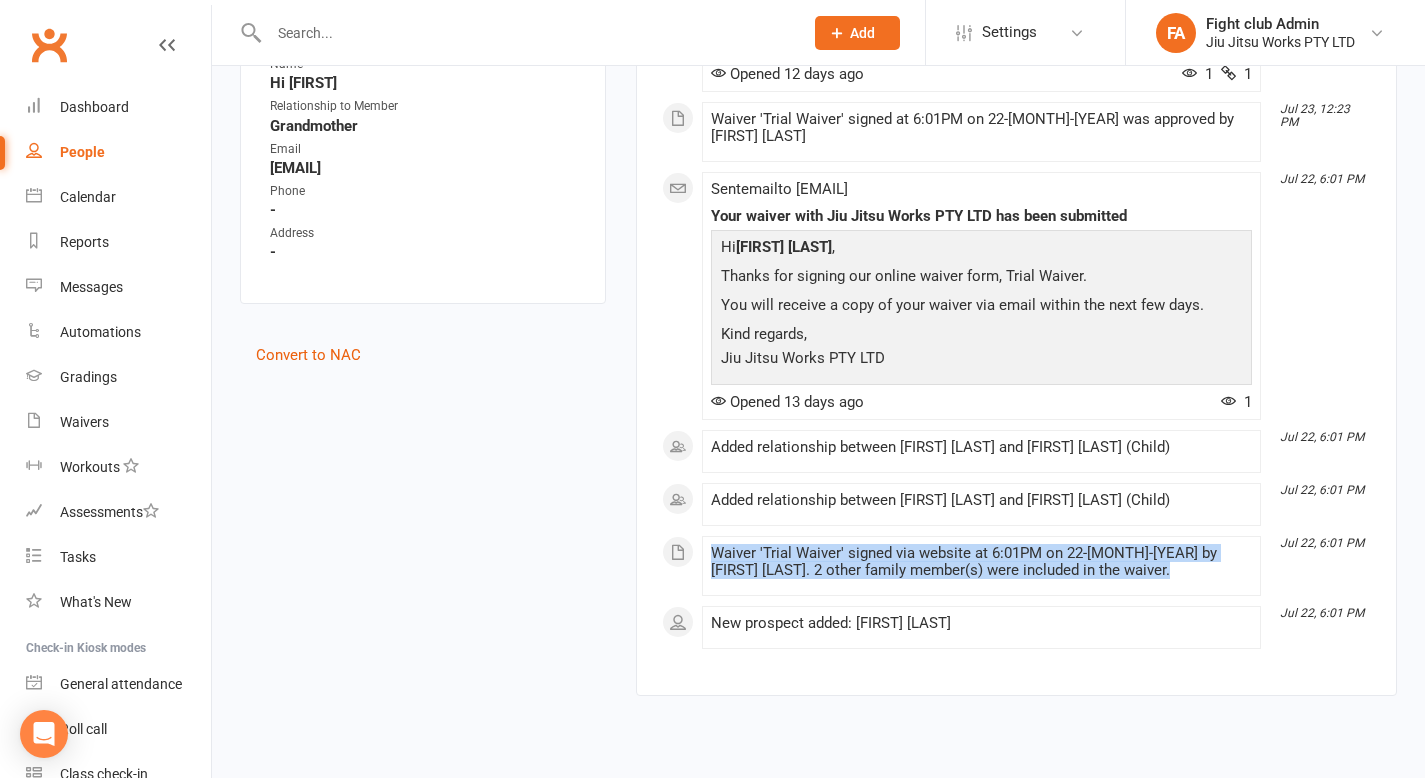 scroll, scrollTop: 990, scrollLeft: 0, axis: vertical 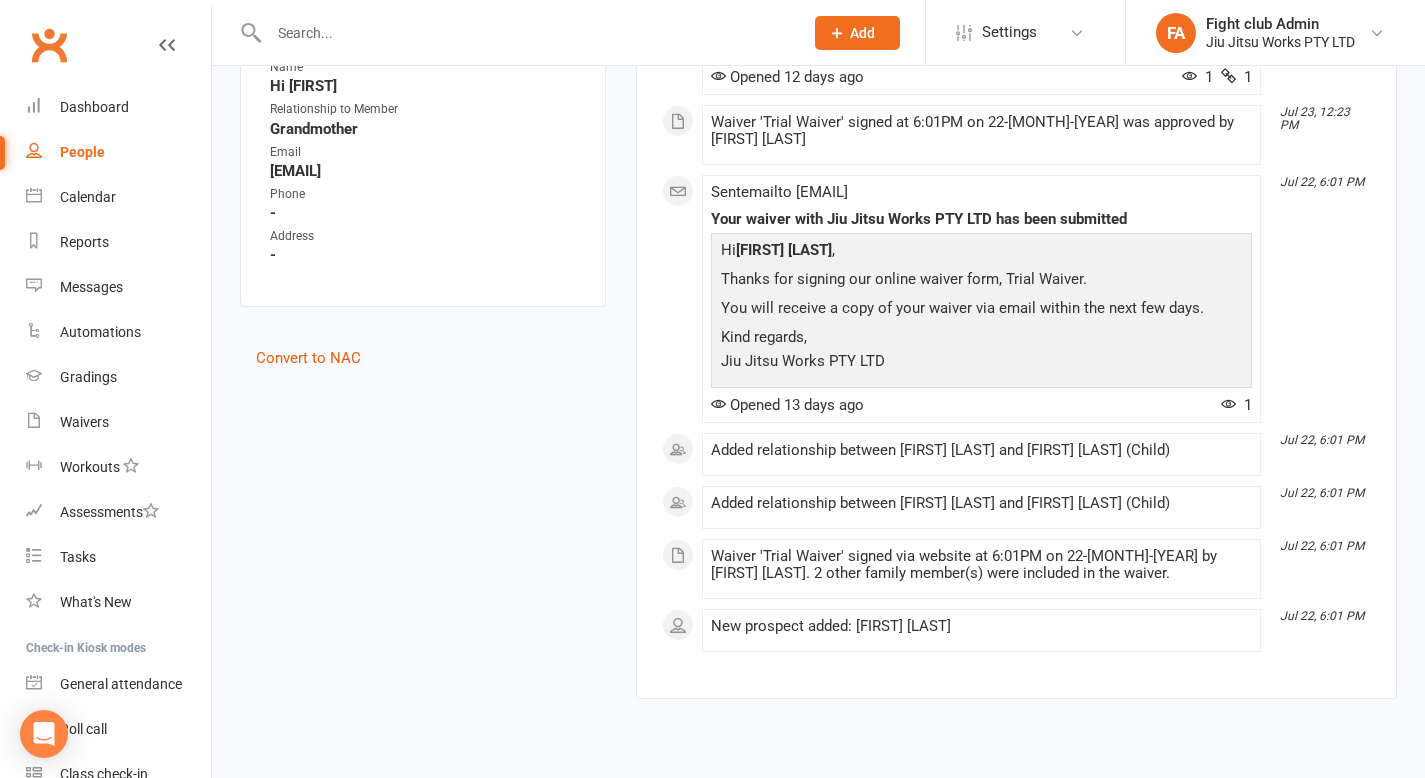 click on "Kind regards,   Jiu Jitsu Works PTY LTD" at bounding box center [981, 351] 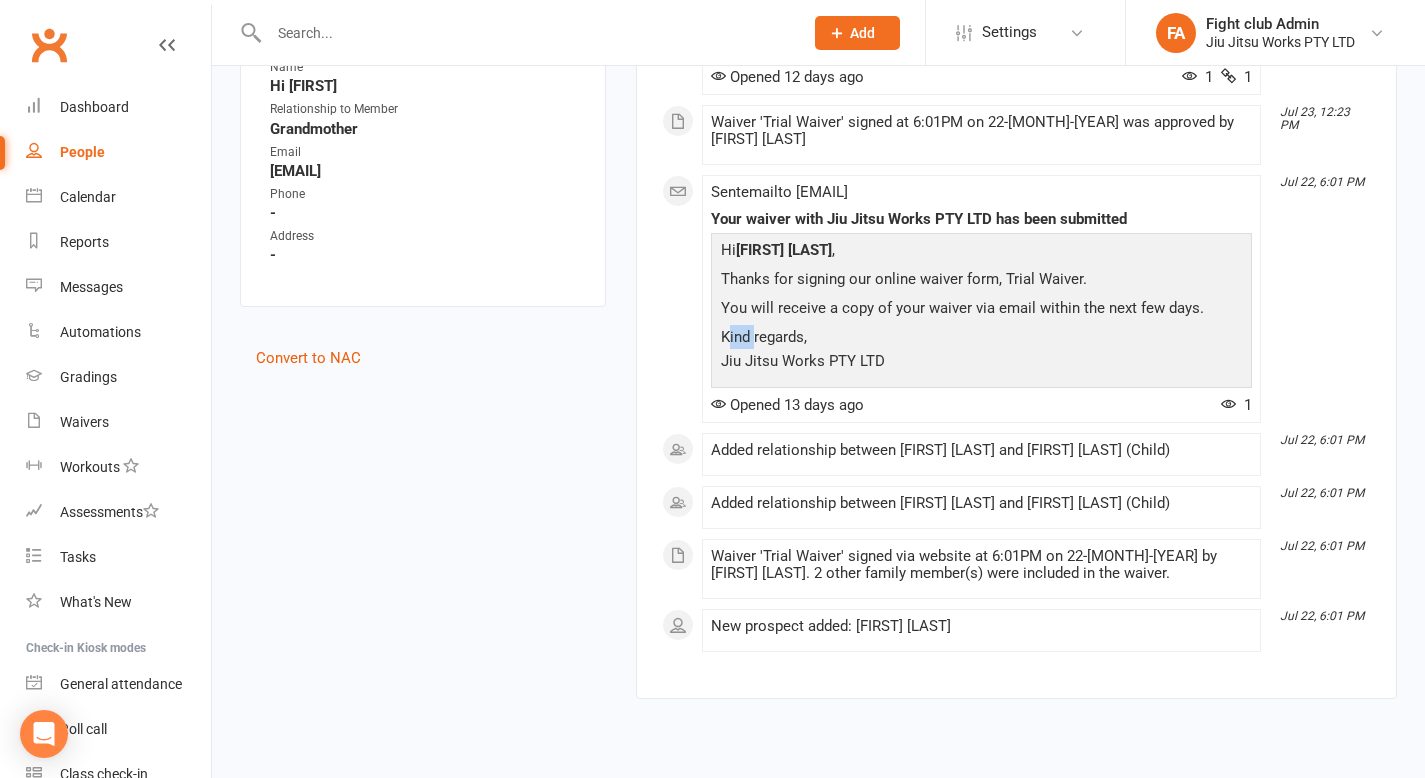 click on "Kind regards,   Jiu Jitsu Works PTY LTD" at bounding box center [981, 351] 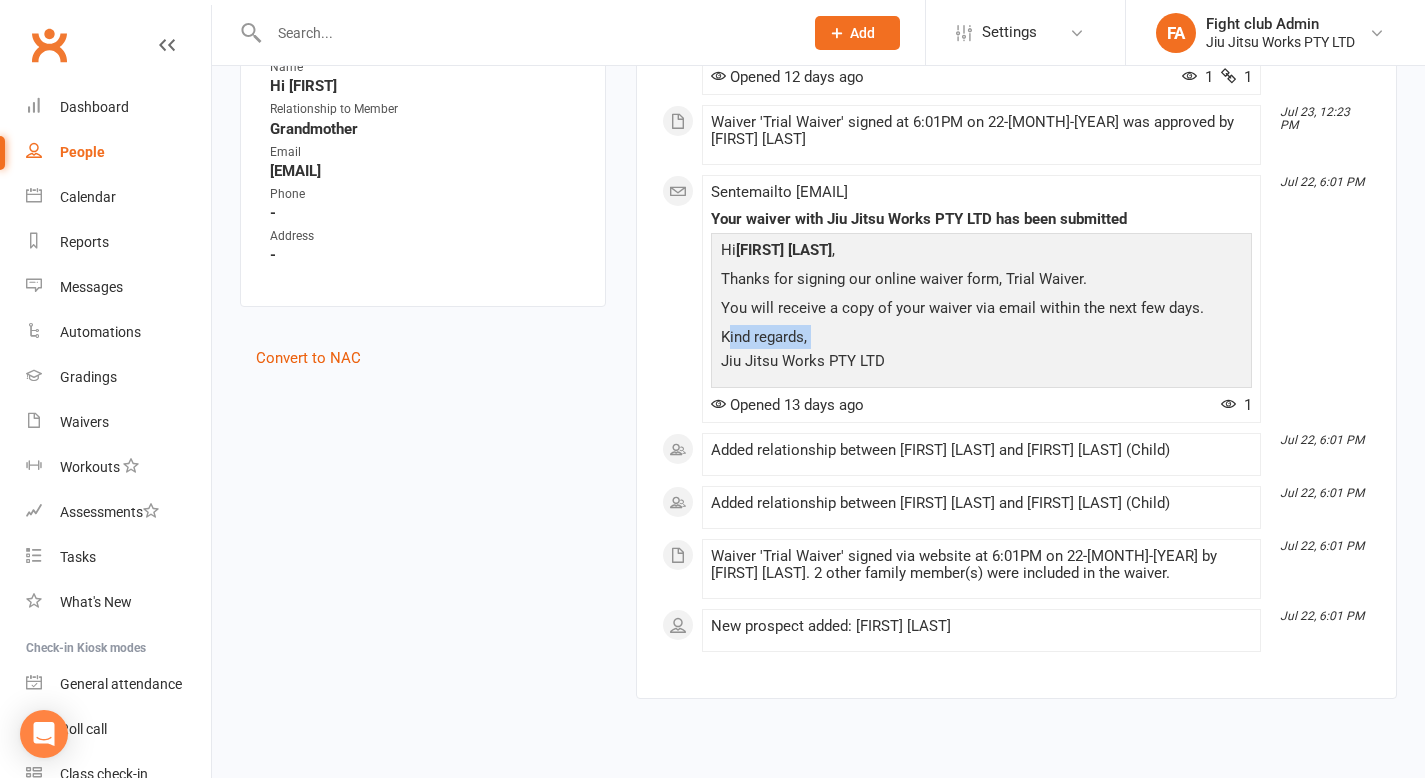 click on "Kind regards,   Jiu Jitsu Works PTY LTD" at bounding box center (981, 351) 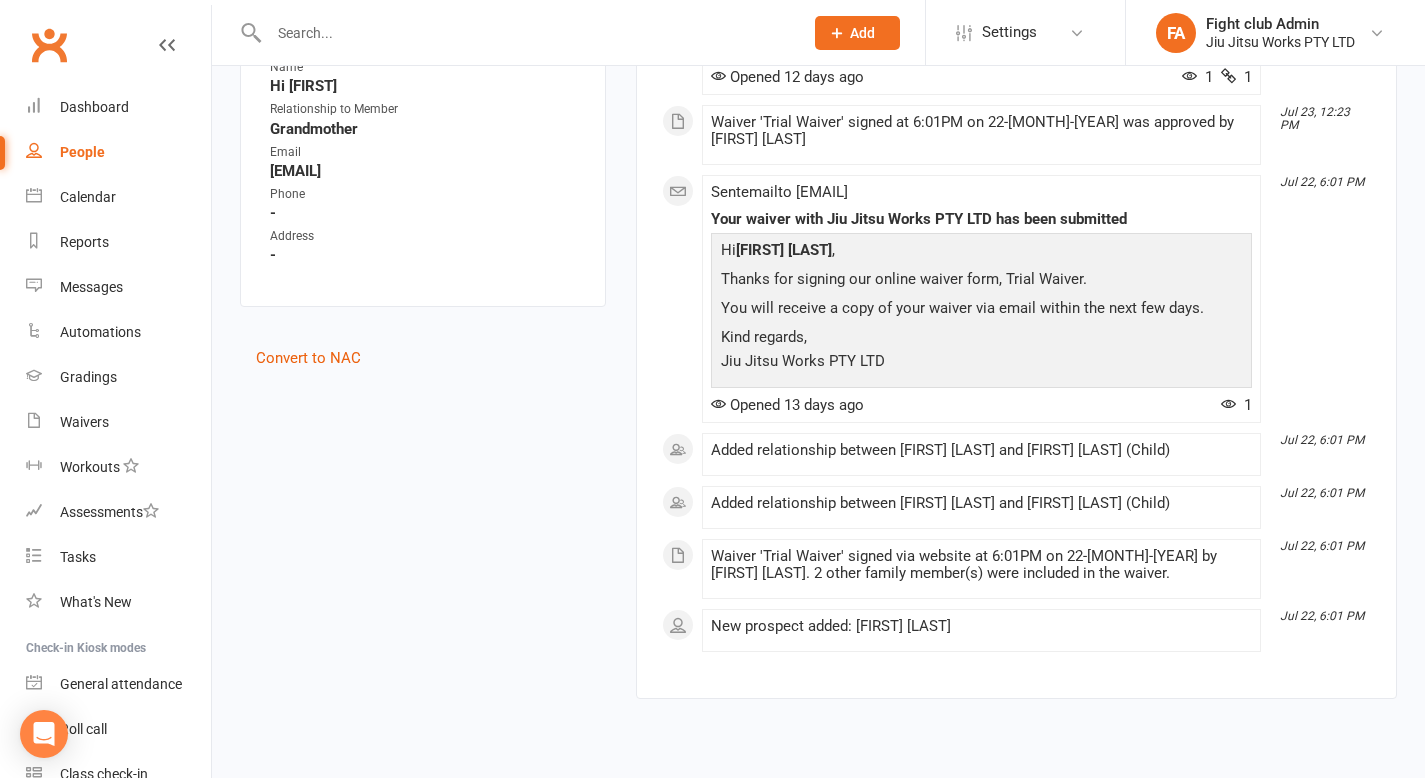 click on "Kind regards,   Jiu Jitsu Works PTY LTD" at bounding box center (981, 351) 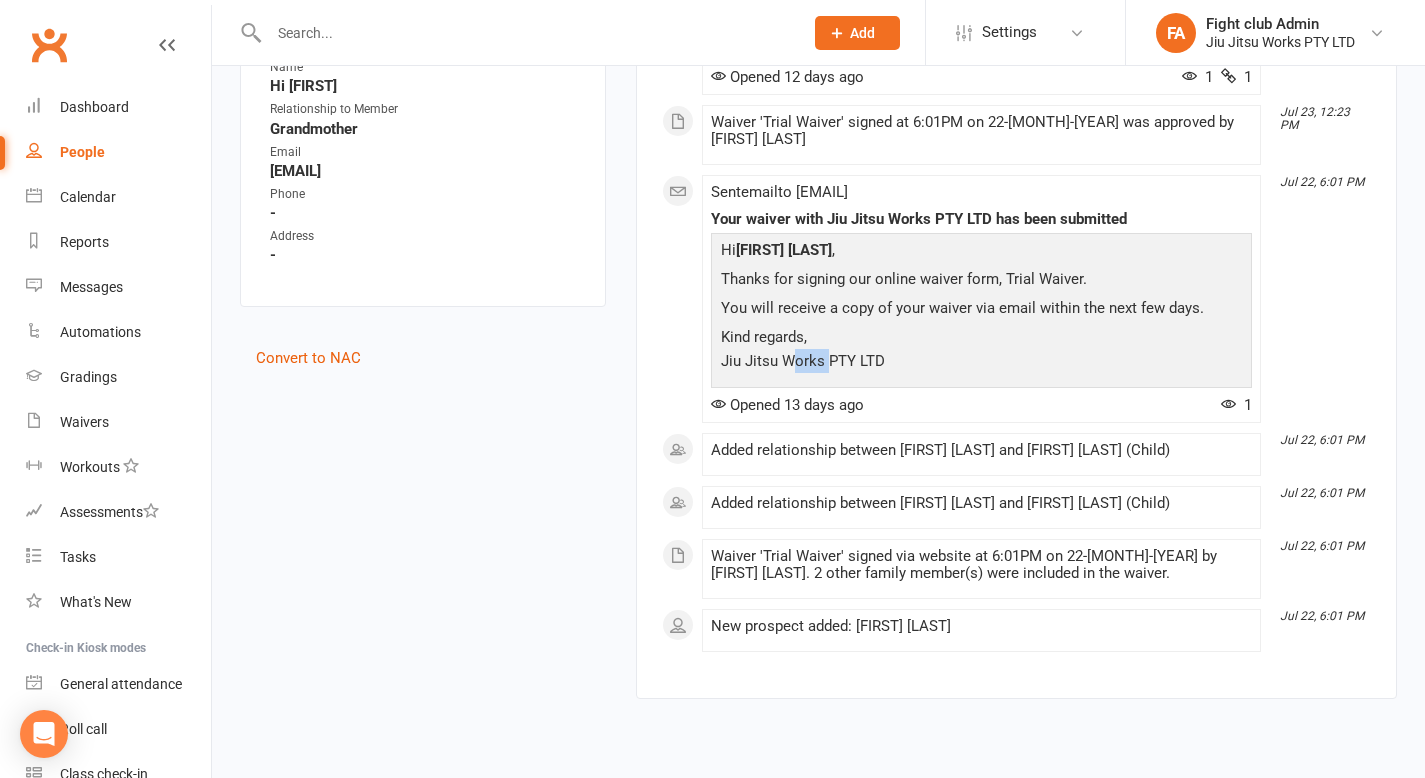 click on "Kind regards,   Jiu Jitsu Works PTY LTD" at bounding box center [981, 351] 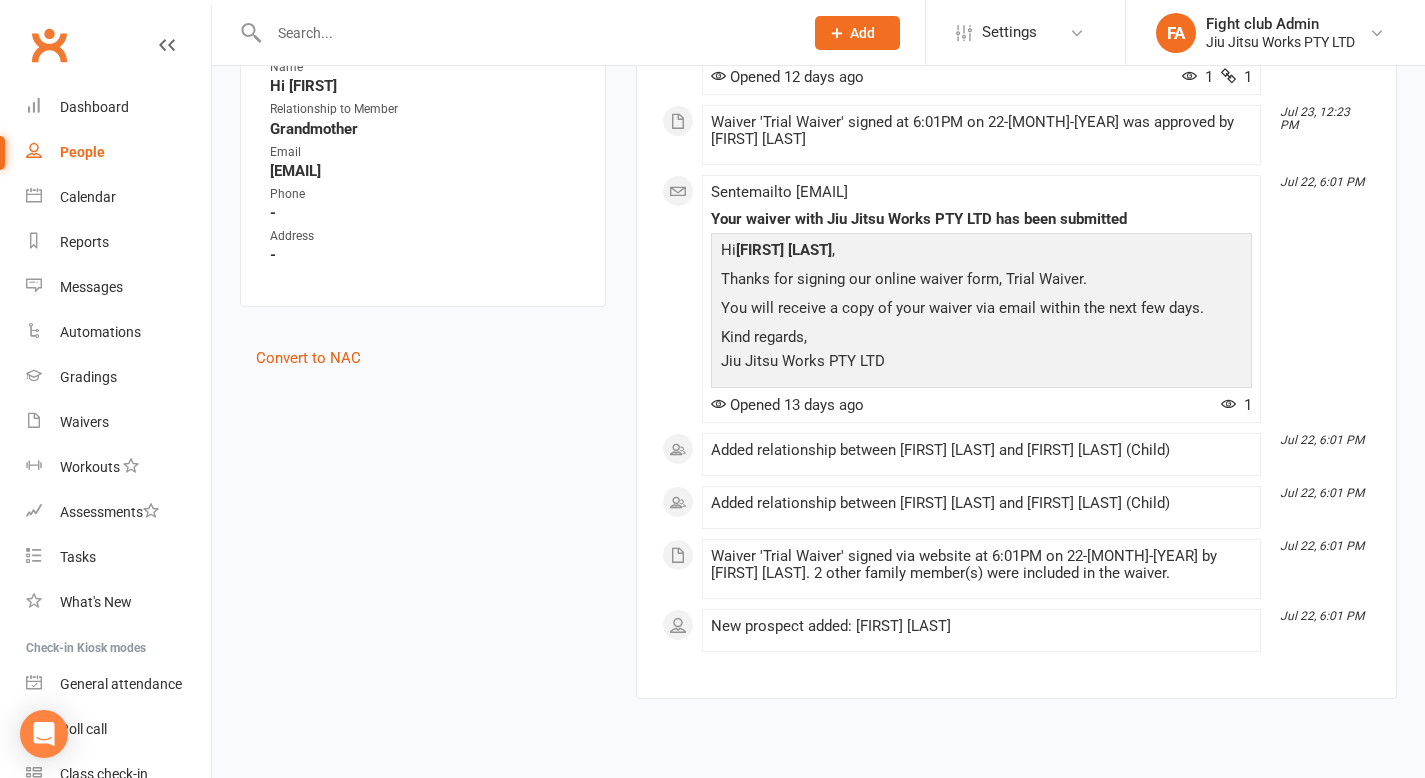 click on "Kind regards,   Jiu Jitsu Works PTY LTD" at bounding box center (981, 351) 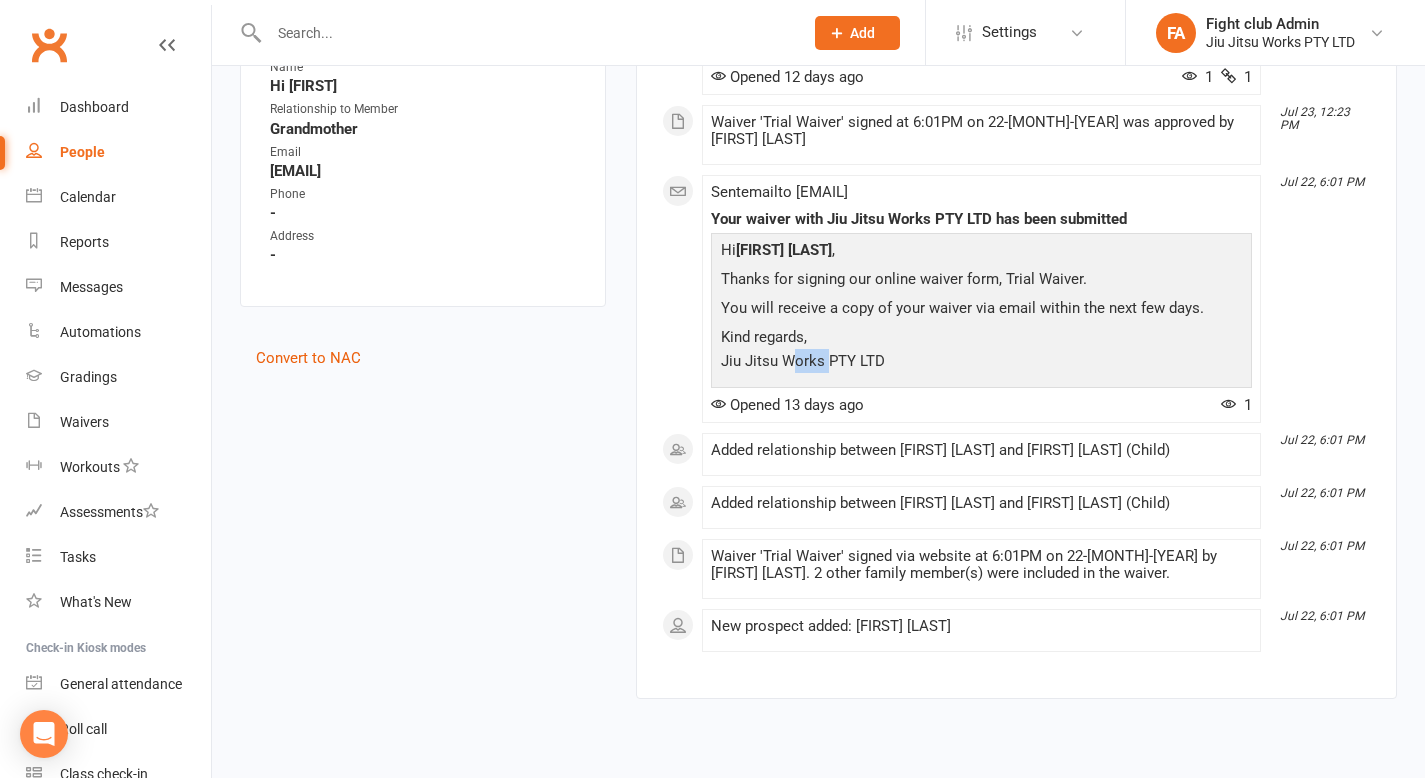 click on "Kind regards,   Jiu Jitsu Works PTY LTD" at bounding box center [981, 351] 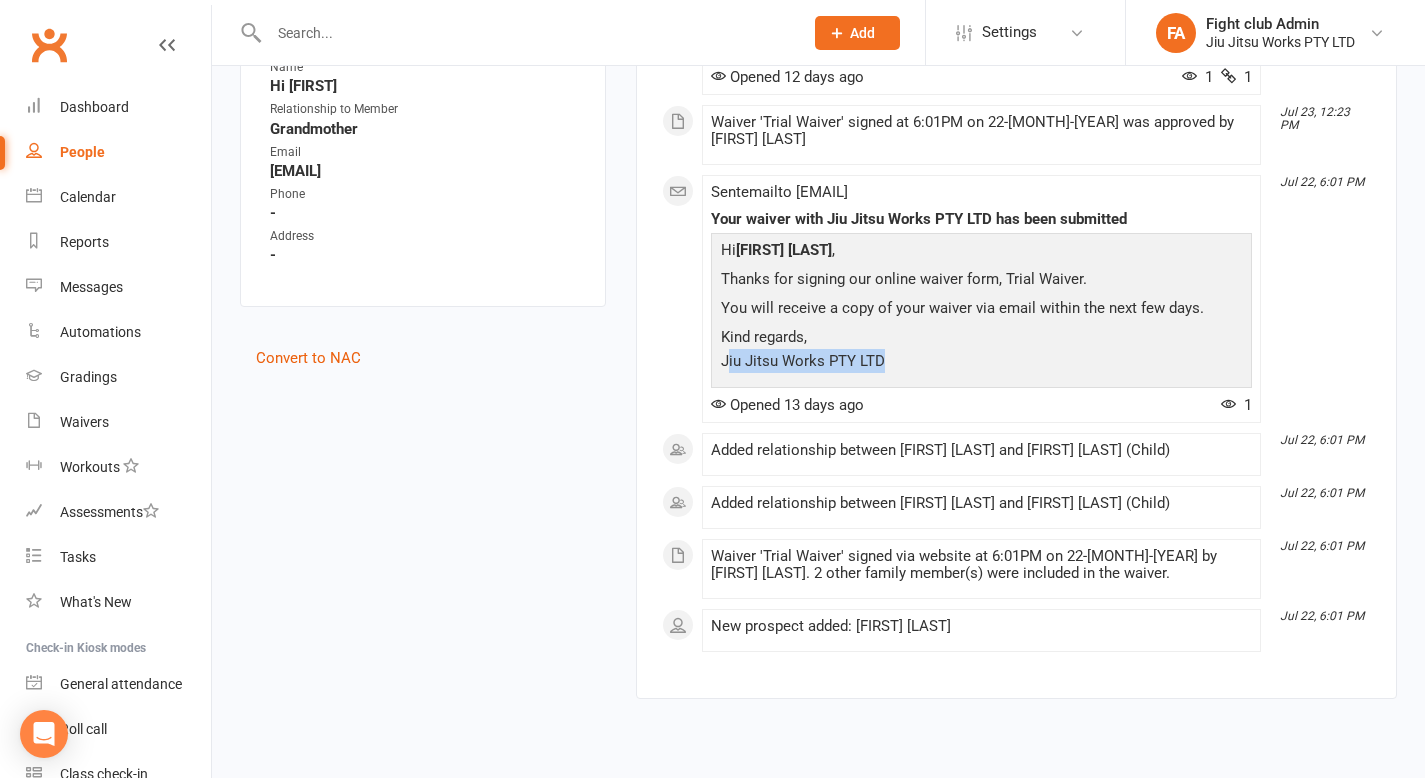 click on "Kind regards,   Jiu Jitsu Works PTY LTD" at bounding box center (981, 351) 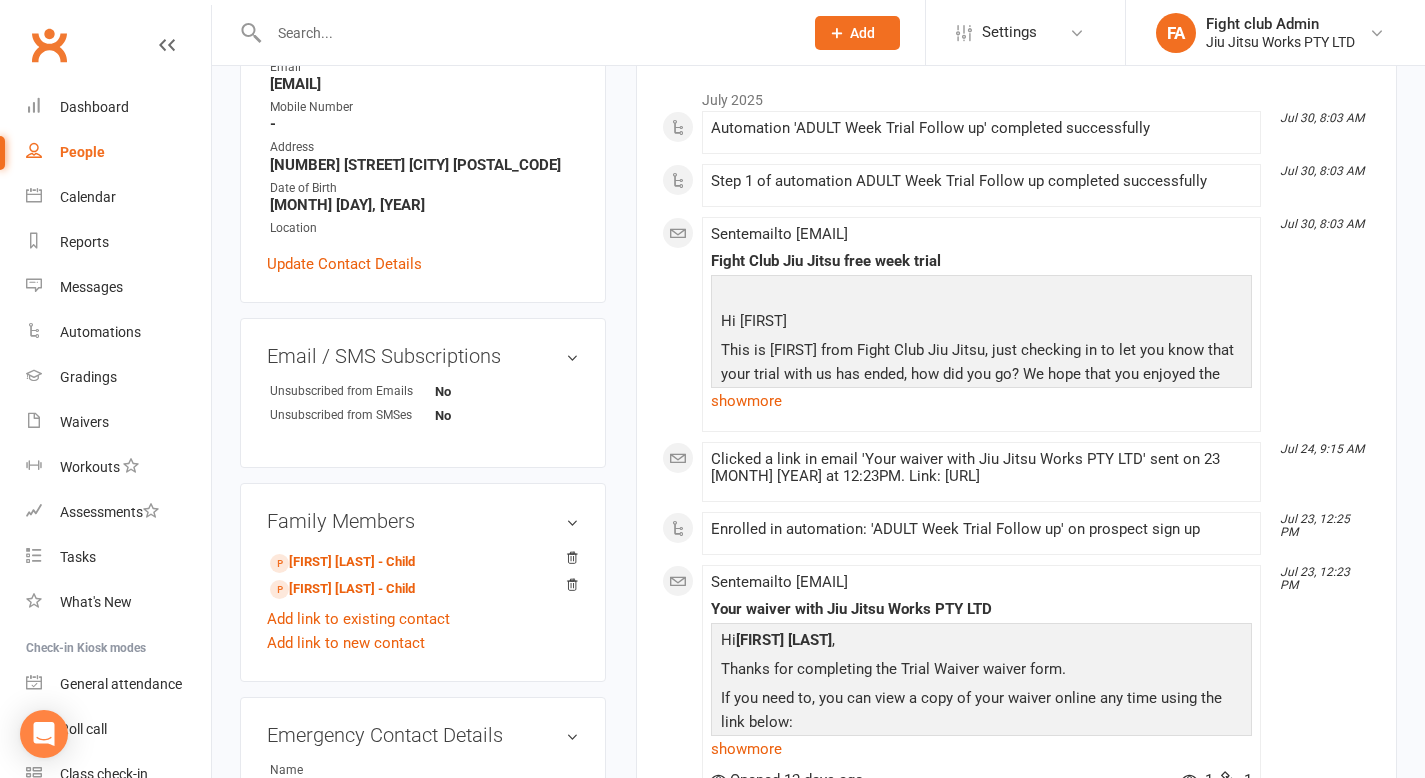 scroll, scrollTop: 531, scrollLeft: 0, axis: vertical 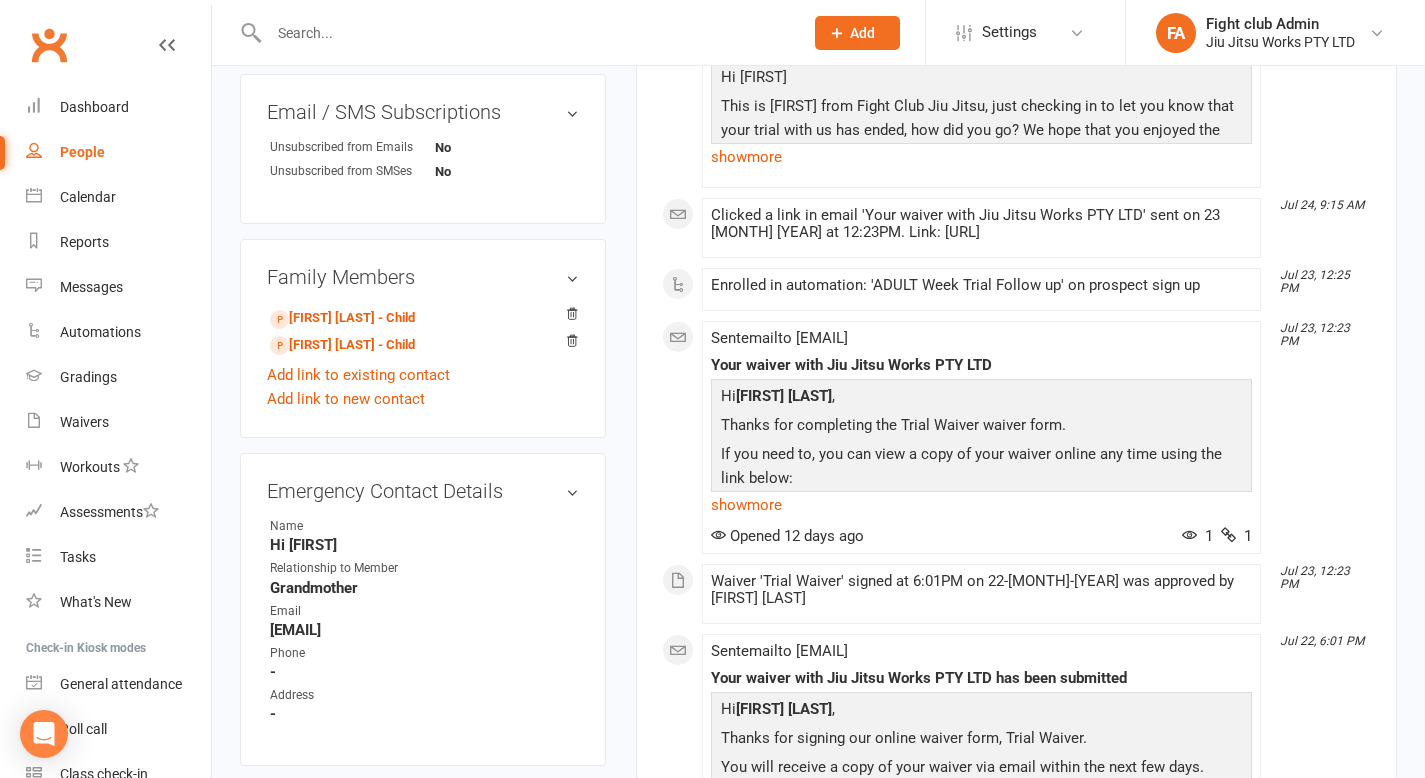 drag, startPoint x: 719, startPoint y: 426, endPoint x: 797, endPoint y: 503, distance: 109.60383 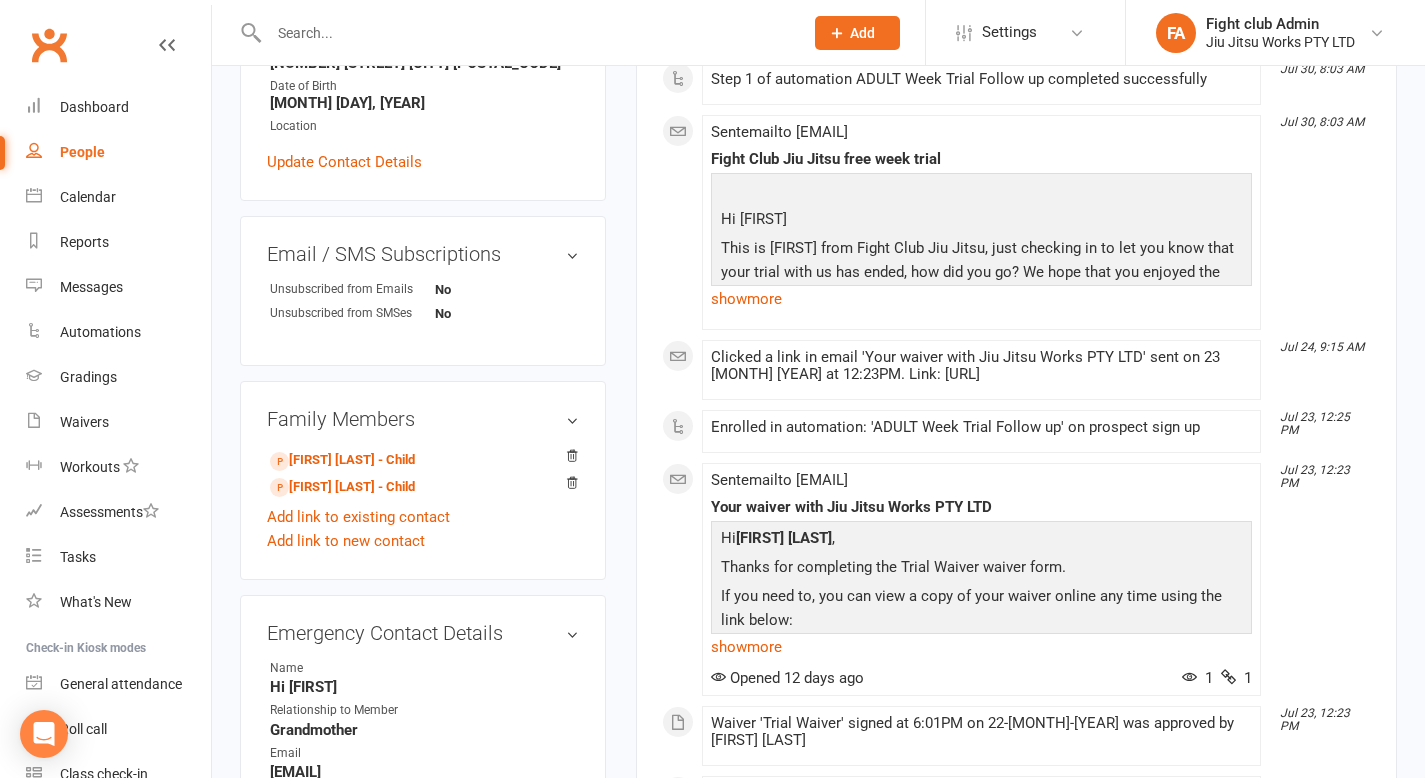 scroll, scrollTop: 385, scrollLeft: 0, axis: vertical 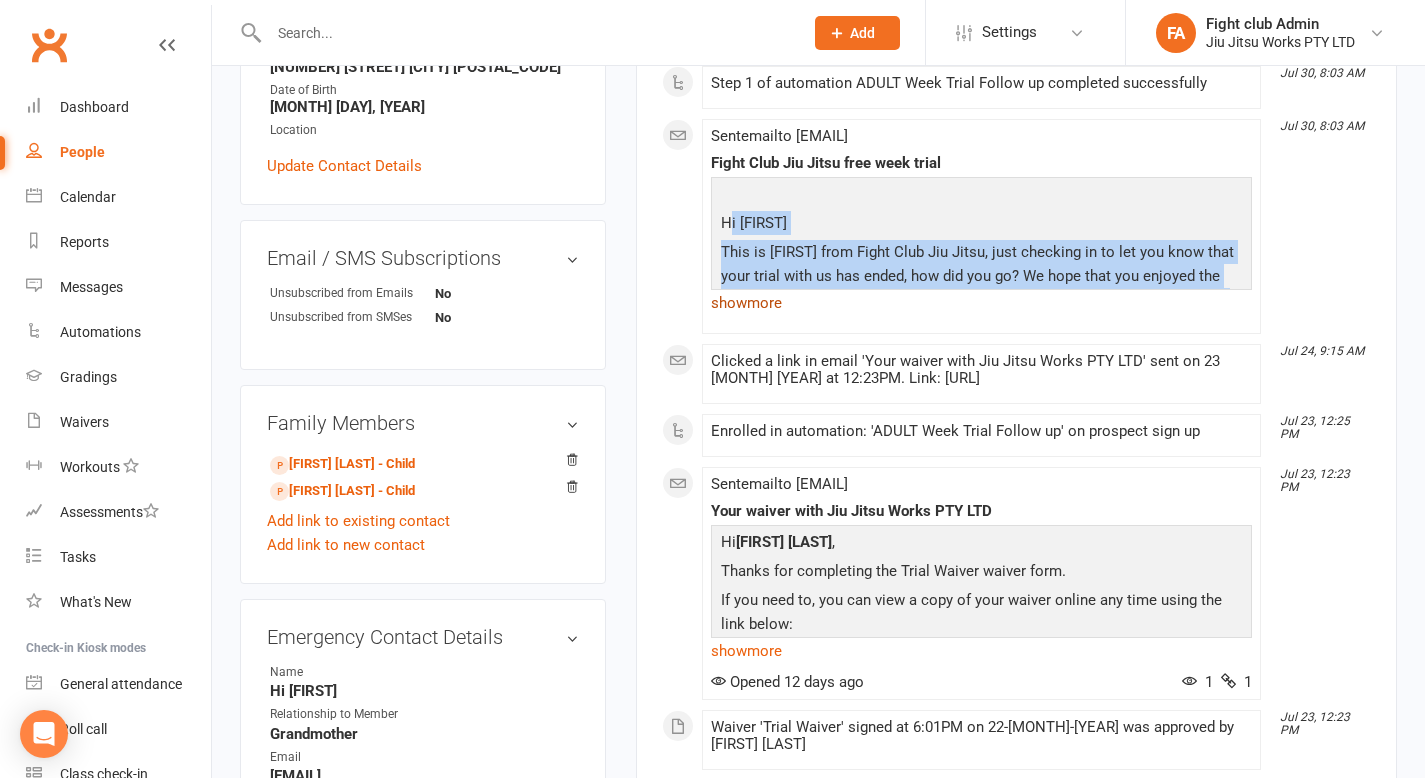 drag, startPoint x: 728, startPoint y: 222, endPoint x: 1017, endPoint y: 294, distance: 297.83383 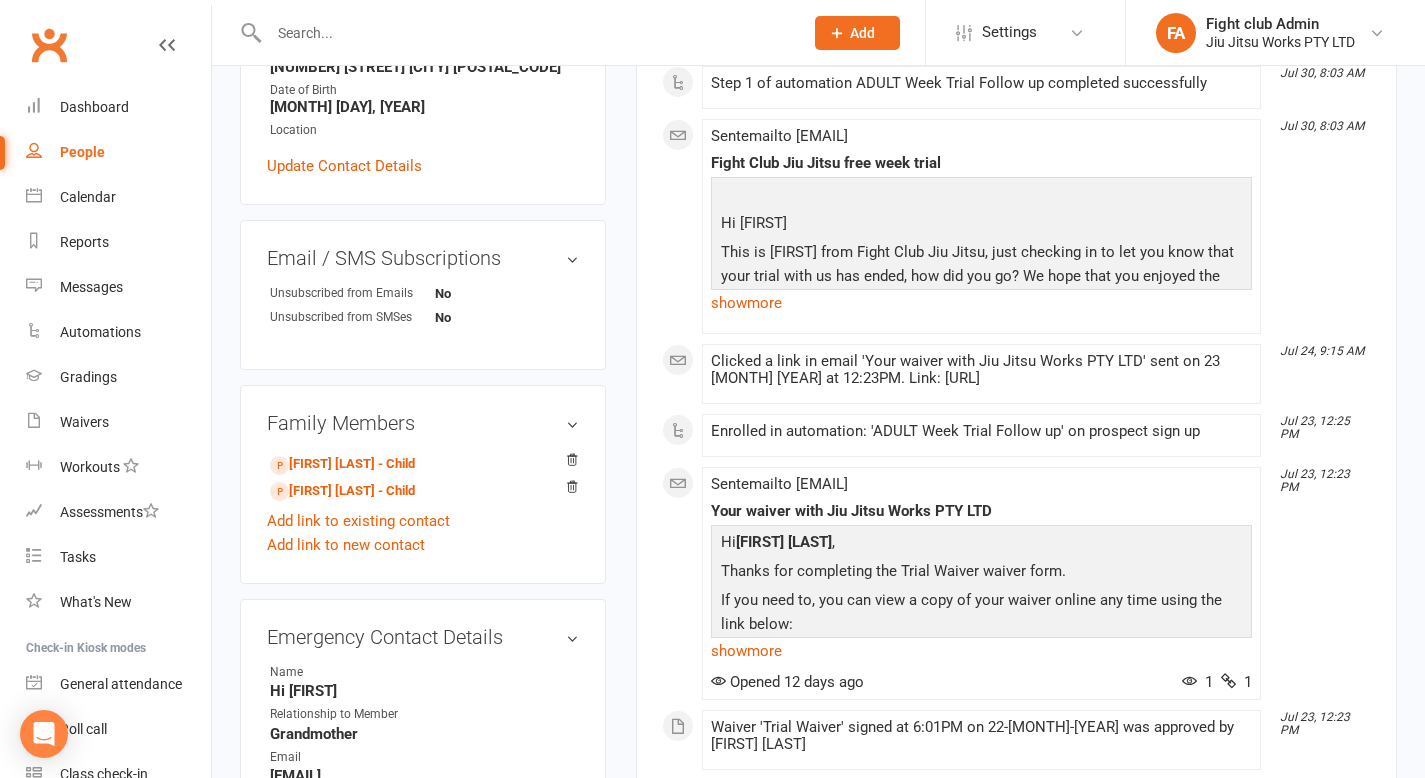 click on "show  more" at bounding box center (981, 303) 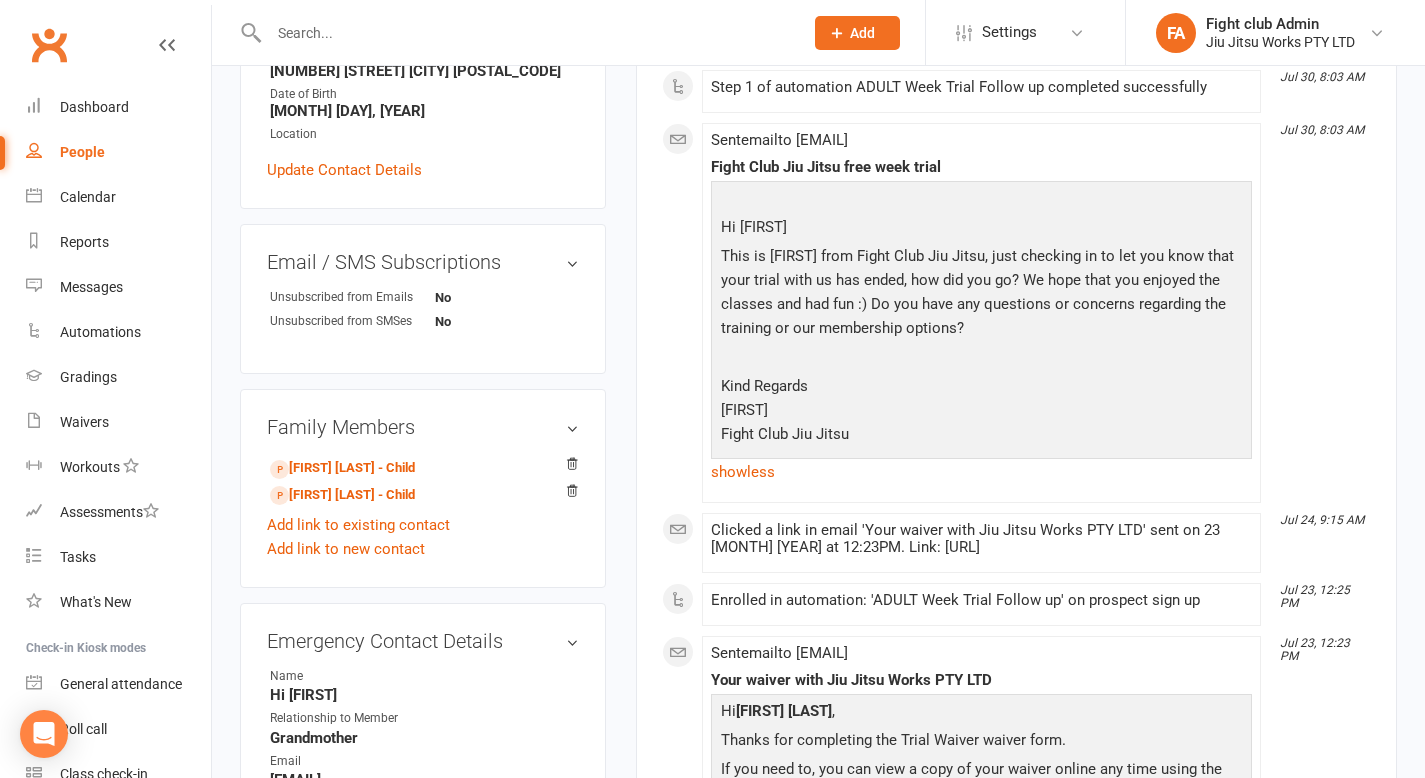 scroll, scrollTop: 381, scrollLeft: 0, axis: vertical 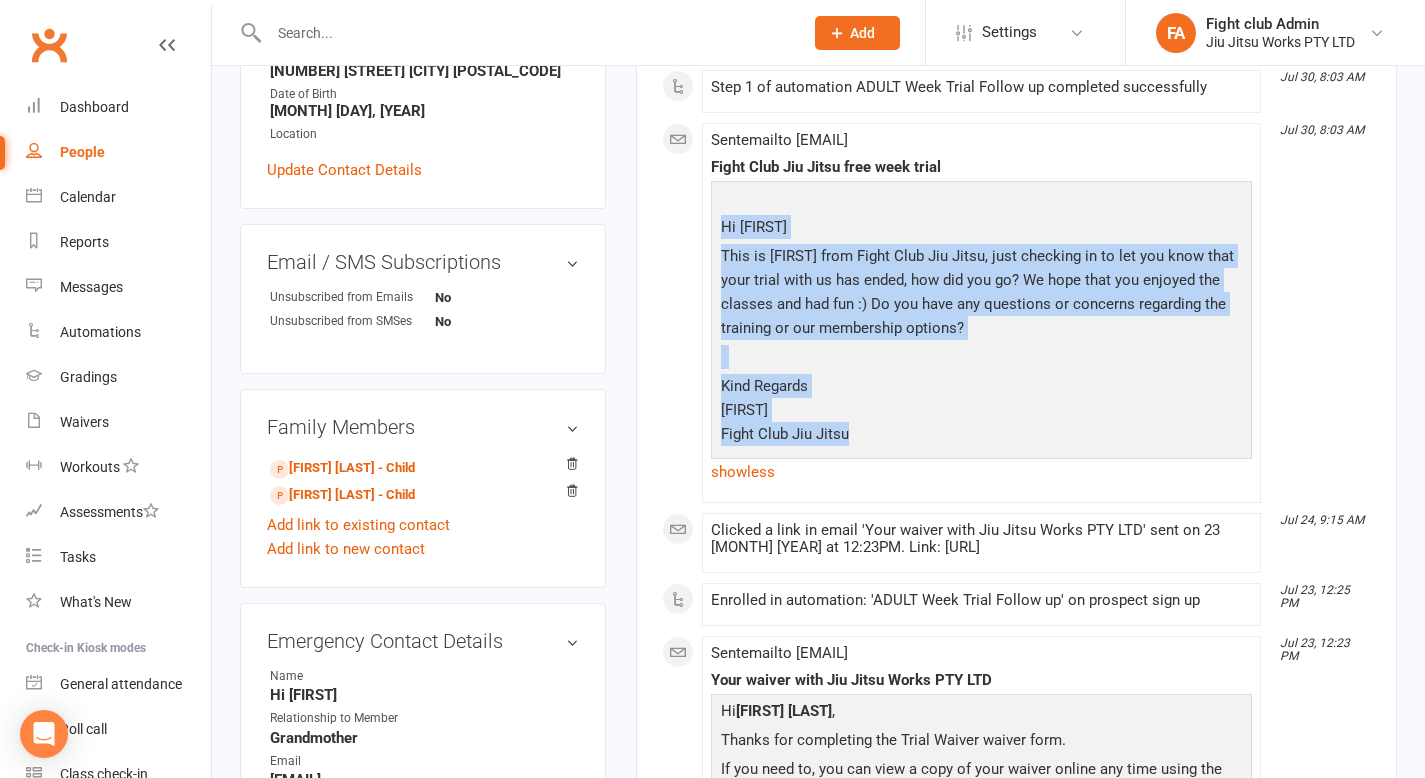drag, startPoint x: 841, startPoint y: 449, endPoint x: 717, endPoint y: 223, distance: 257.78287 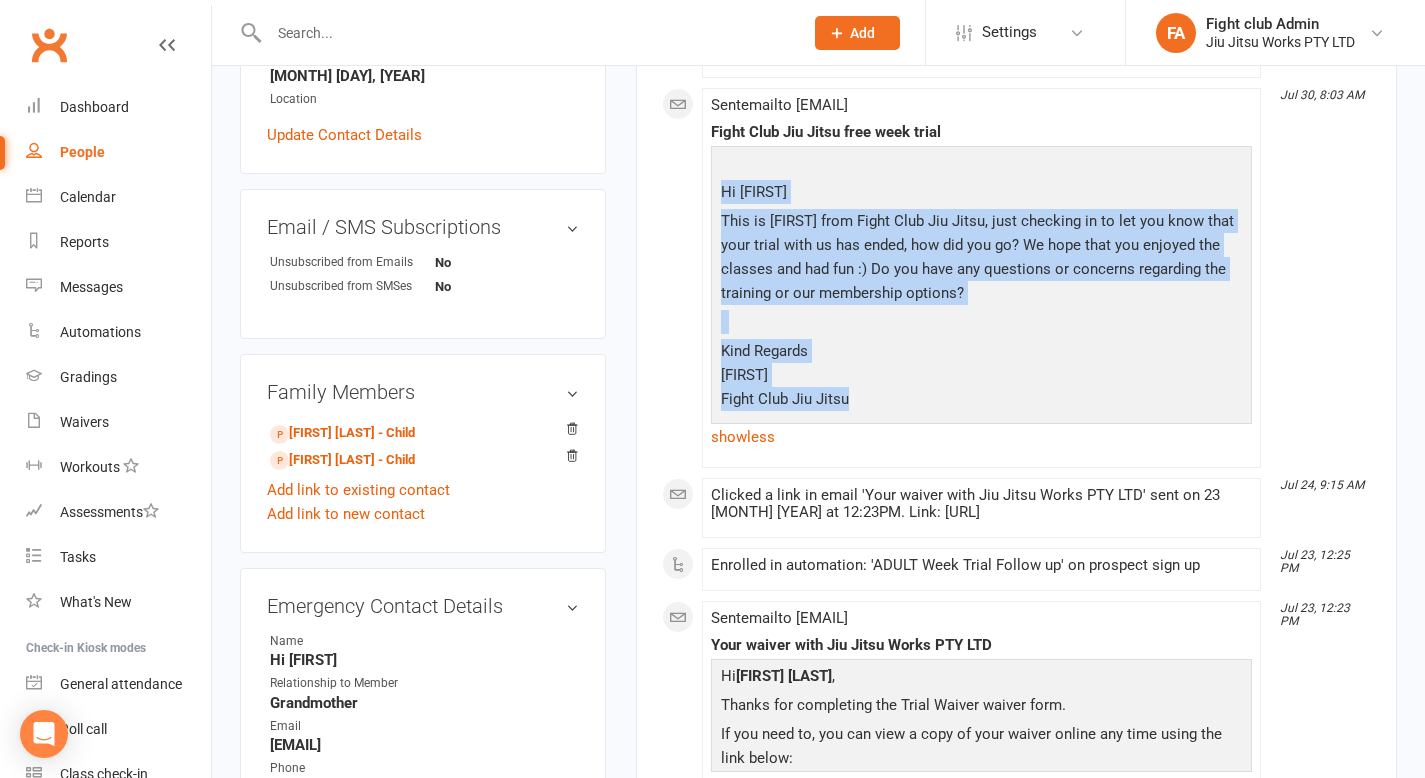 scroll, scrollTop: 416, scrollLeft: 0, axis: vertical 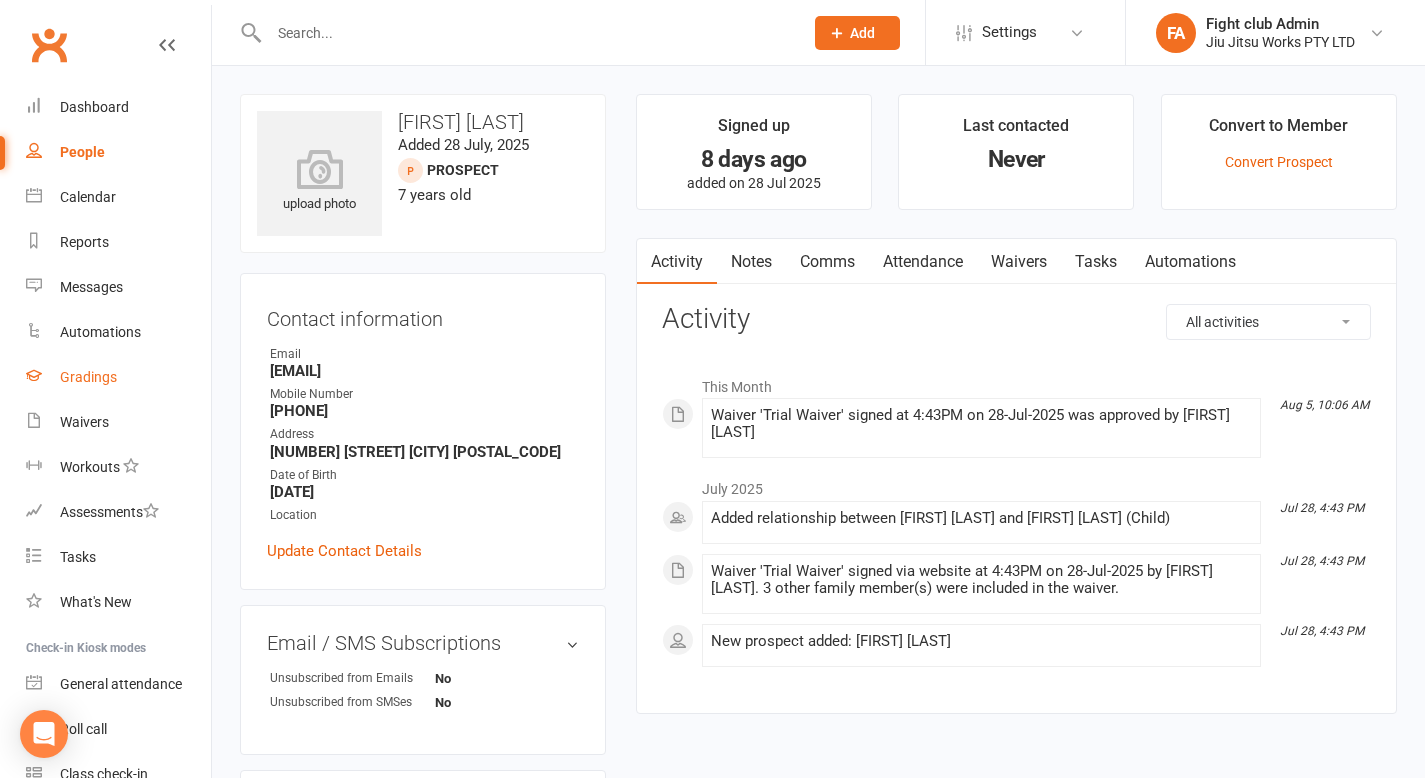 click on "Gradings" at bounding box center (88, 377) 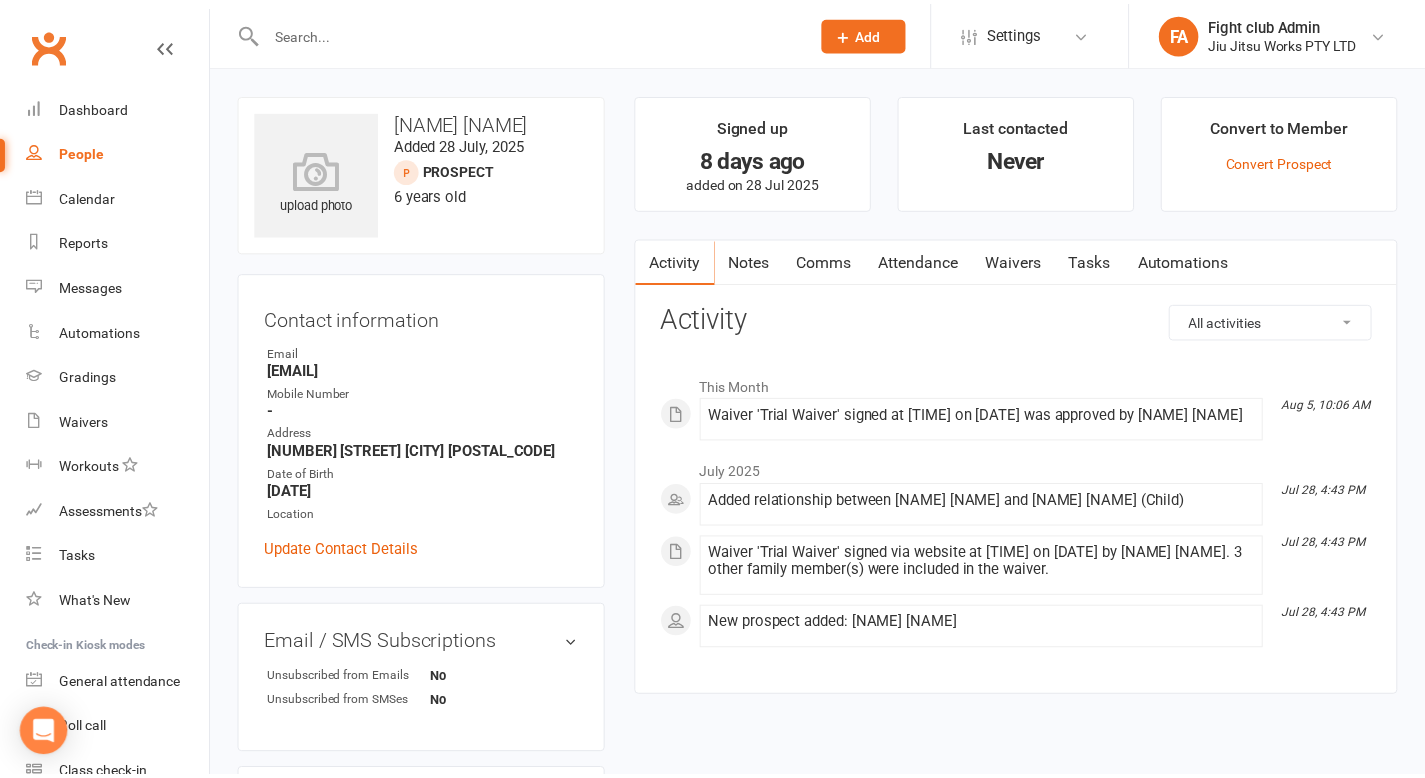 scroll, scrollTop: 0, scrollLeft: 0, axis: both 